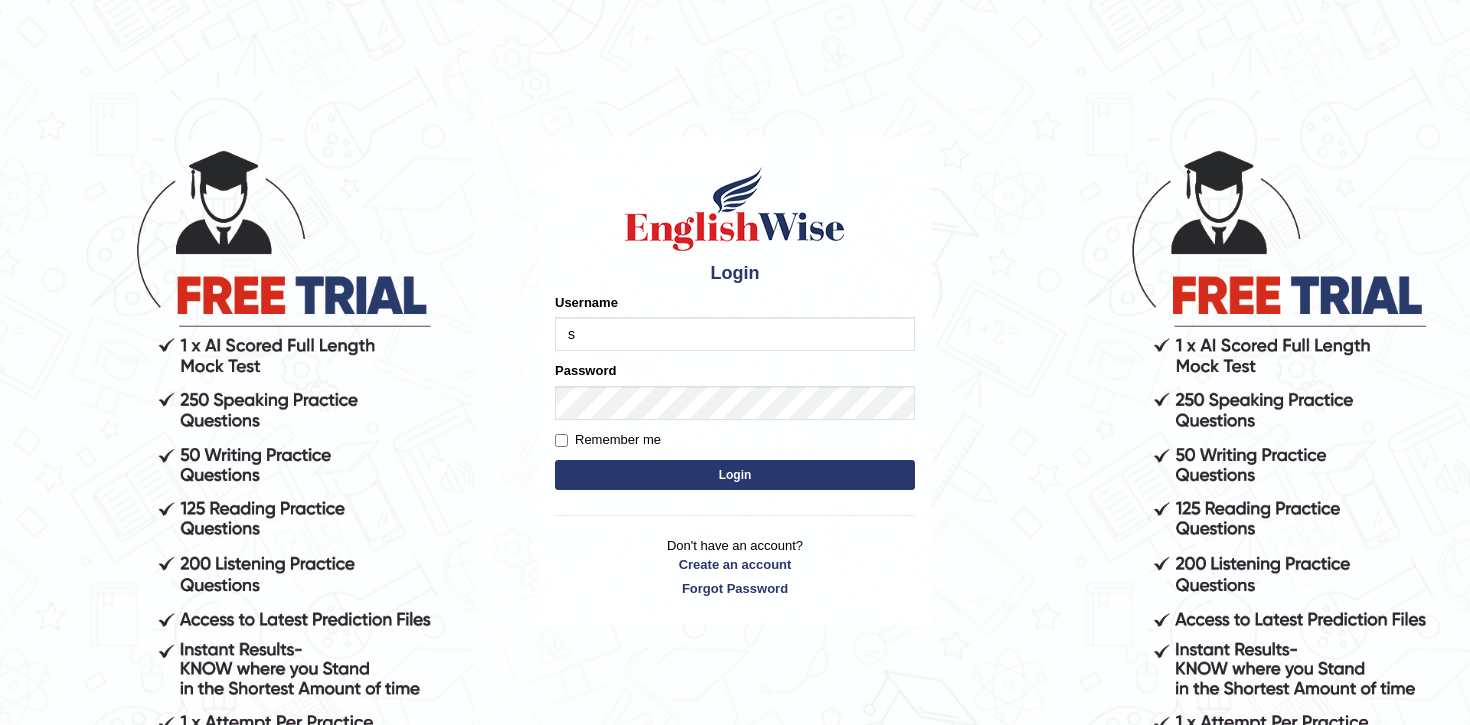 scroll, scrollTop: 0, scrollLeft: 0, axis: both 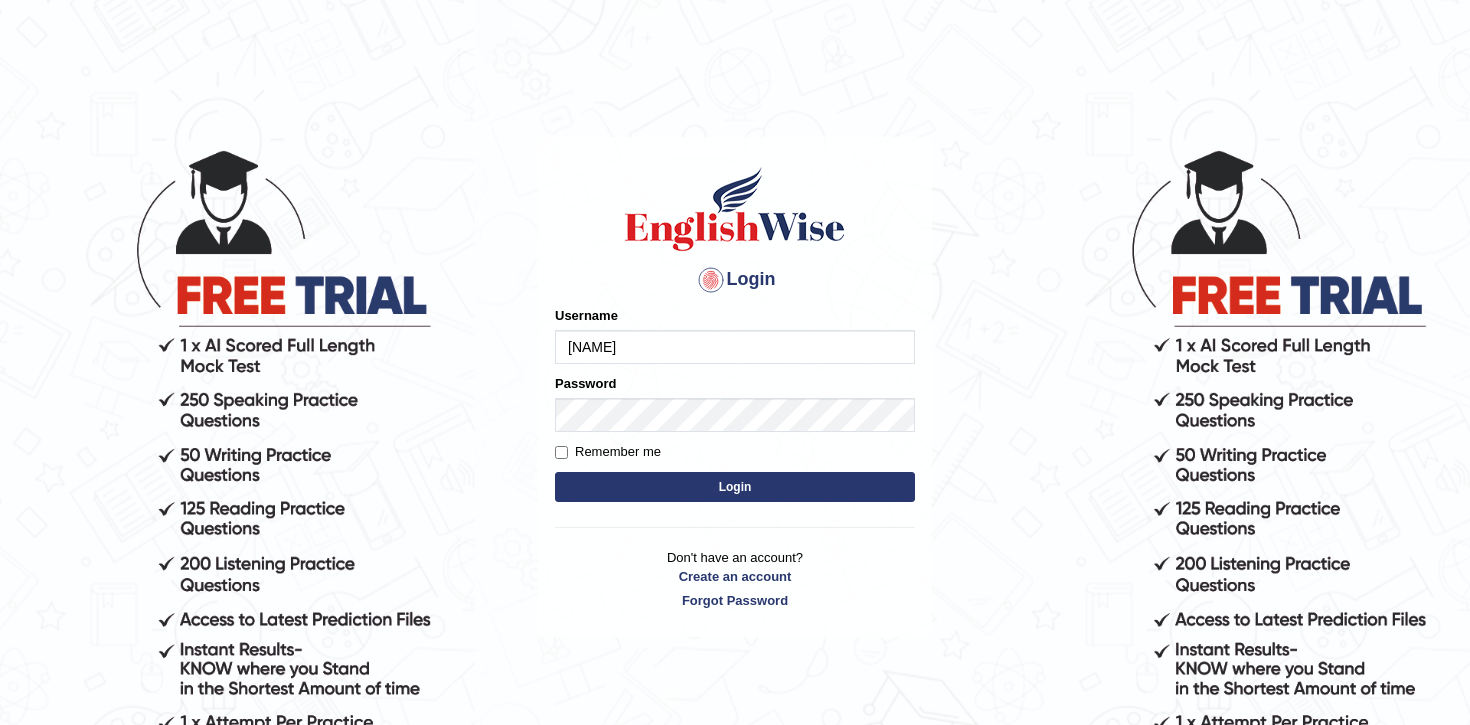 type on "[PERSON]_[CITY]" 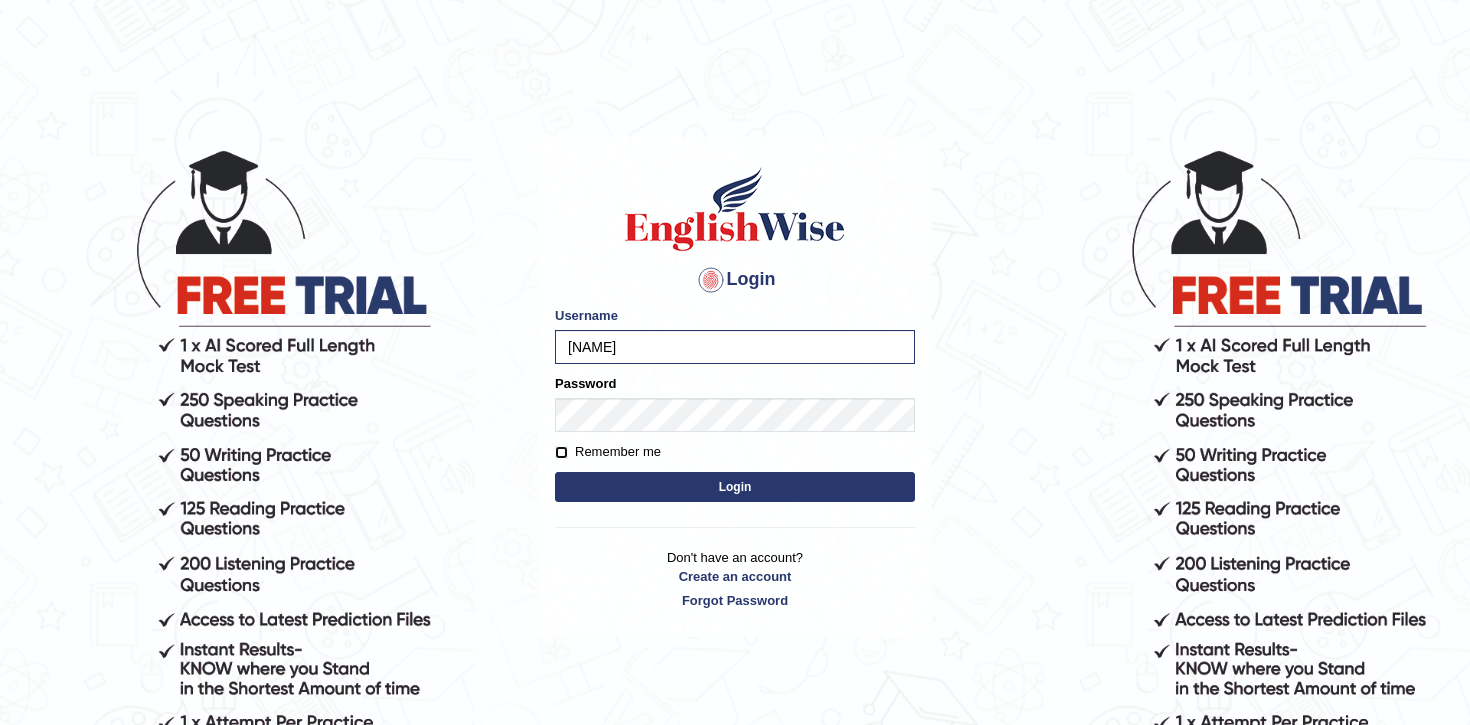 click on "Remember me" at bounding box center (561, 452) 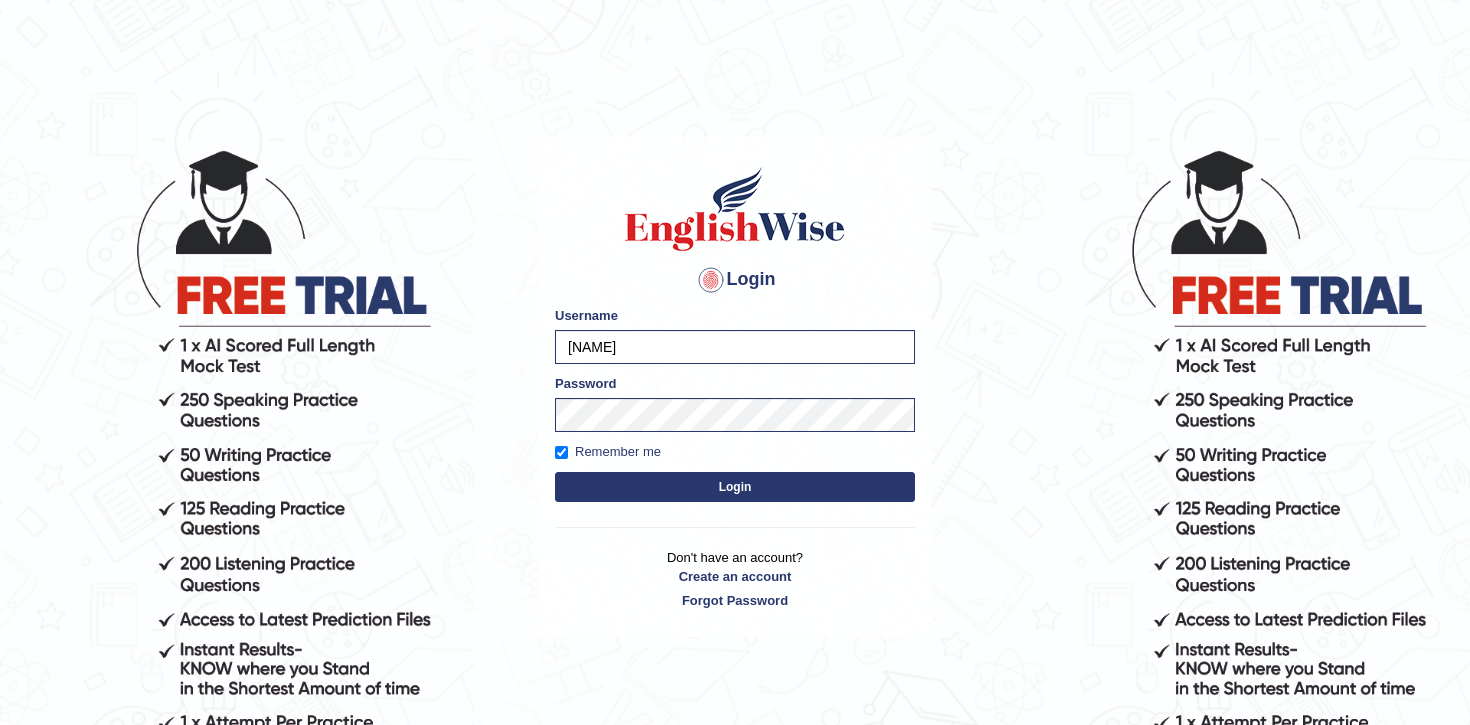 click on "Login" at bounding box center [735, 487] 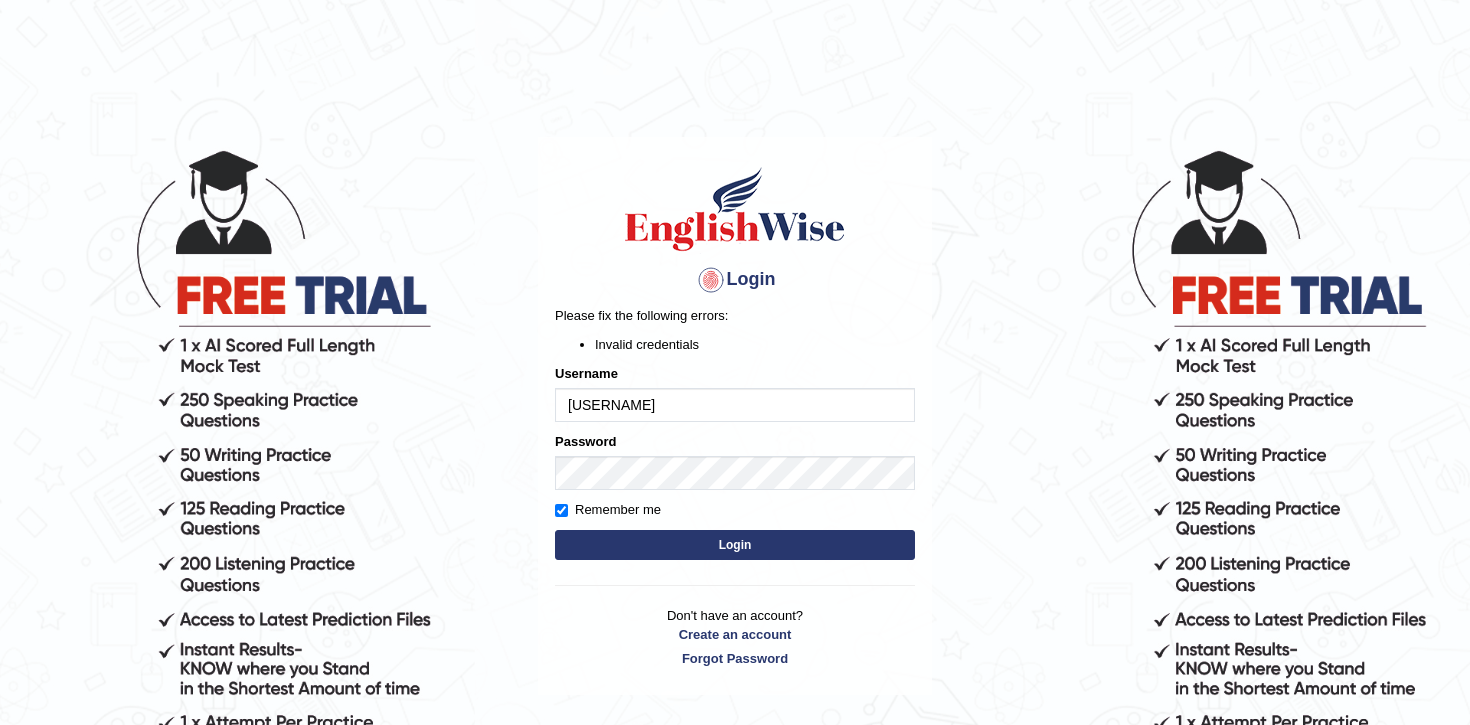 scroll, scrollTop: 0, scrollLeft: 0, axis: both 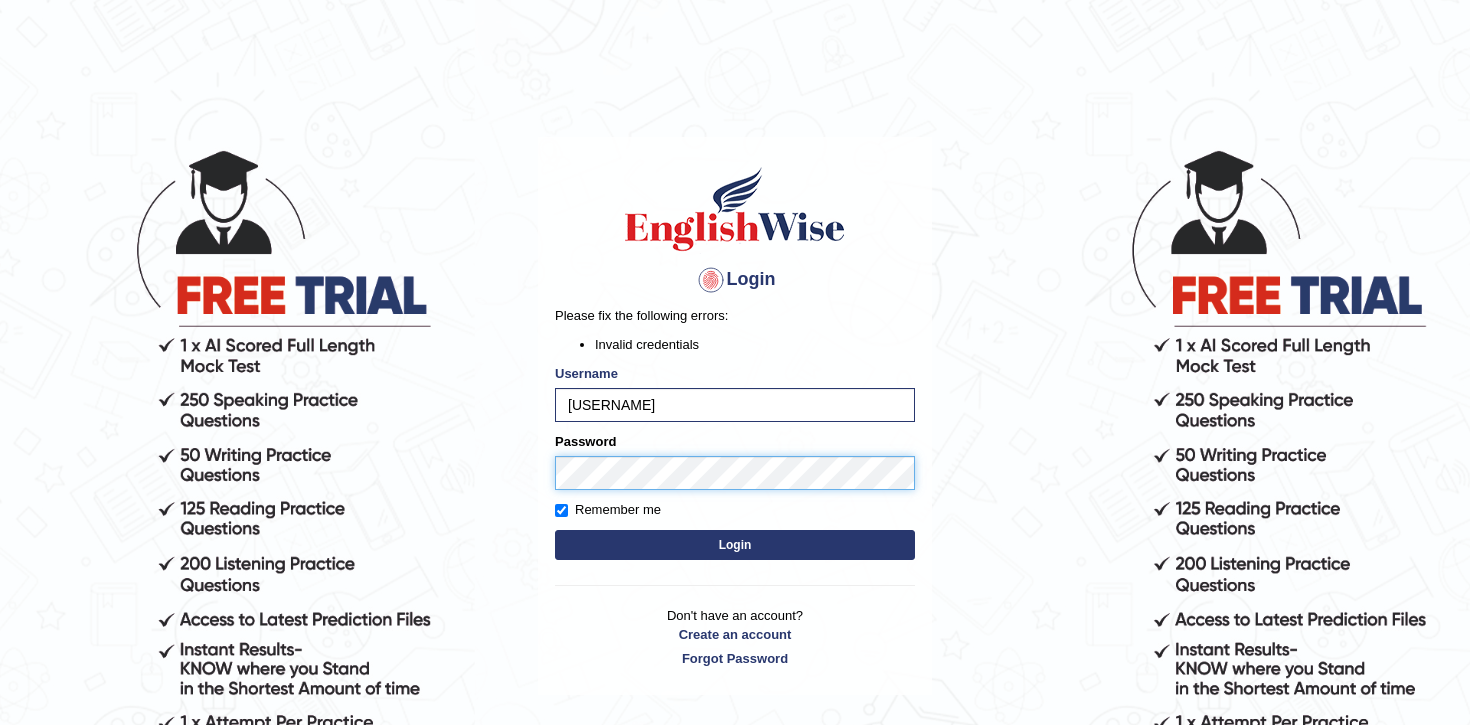 click on "Login
Please fix the following errors: Invalid credentials
Username
samay_parramatta
Password
Remember me
Login
Don't have an account?
Create an account
Forgot Password
2025 ©  English Wise.  All Rights Reserved  Back to English Wise" at bounding box center [735, 436] 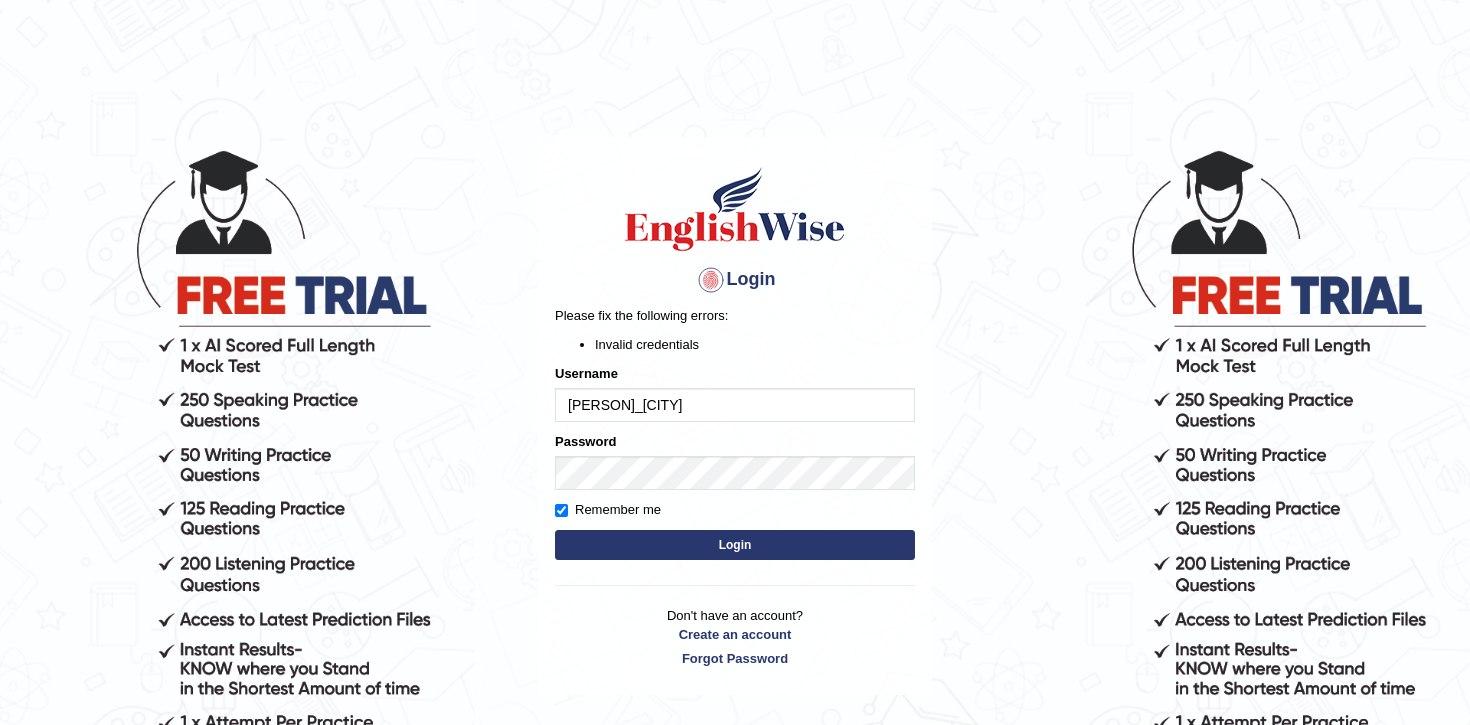 scroll, scrollTop: 0, scrollLeft: 0, axis: both 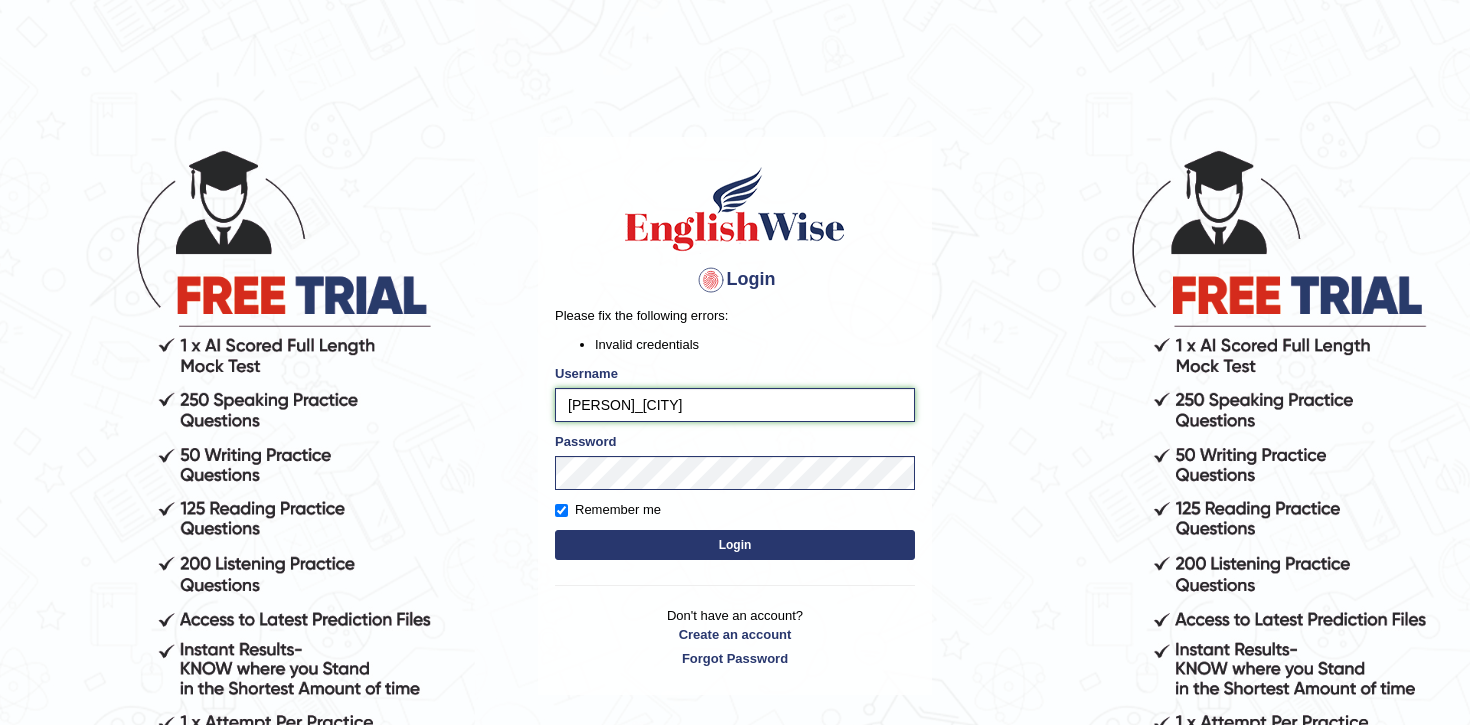 click on "samay_parramatta" at bounding box center [735, 405] 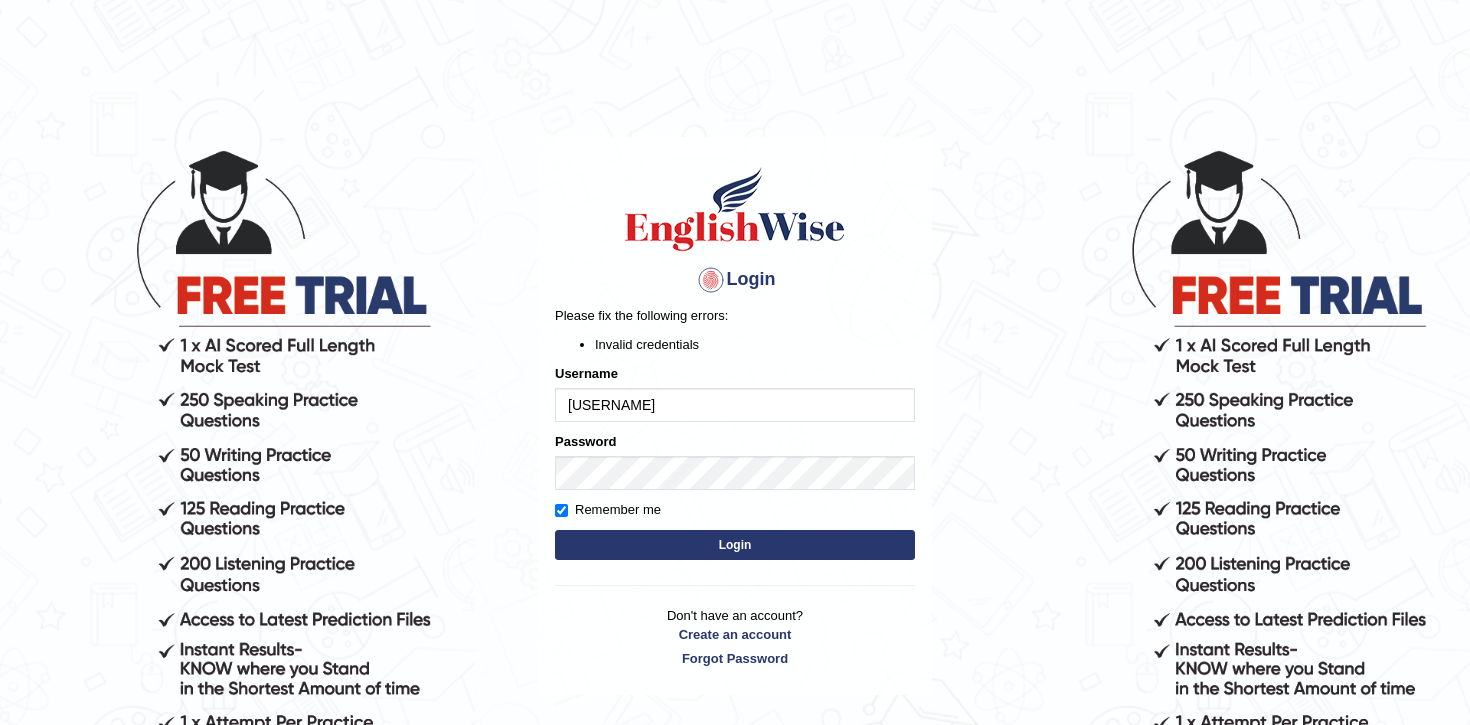 scroll, scrollTop: 0, scrollLeft: 0, axis: both 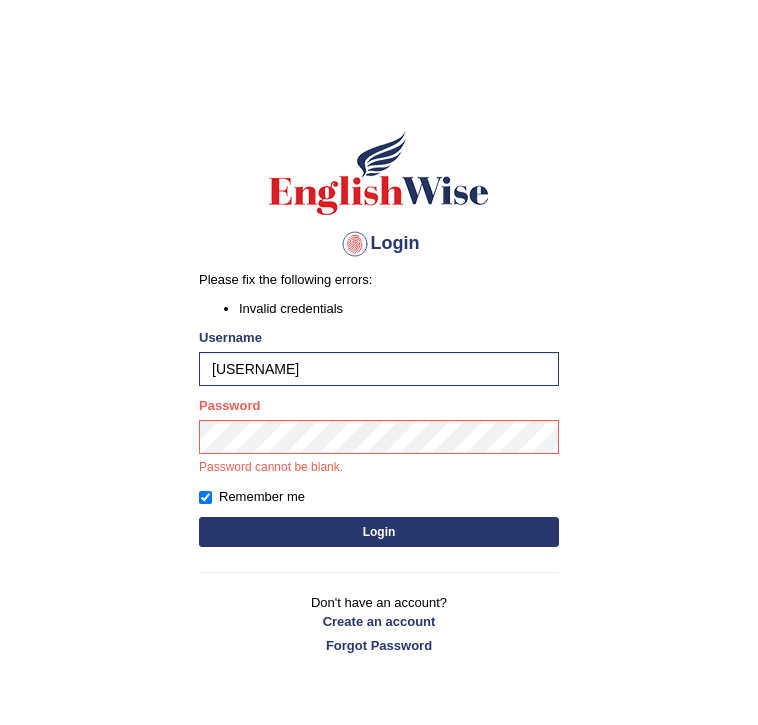 click on "Login
Please fix the following errors: Invalid credentials
Username
samay_parramatta
Password
Password cannot be blank.
Remember me
Login
Don't have an account?
Create an account
Forgot Password" at bounding box center [379, 391] 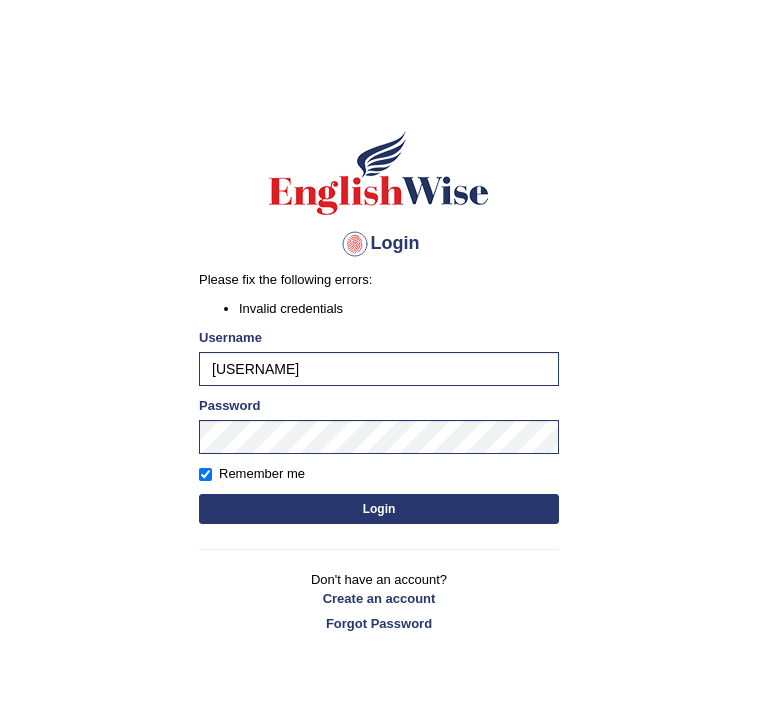 click on "Login" at bounding box center (379, 509) 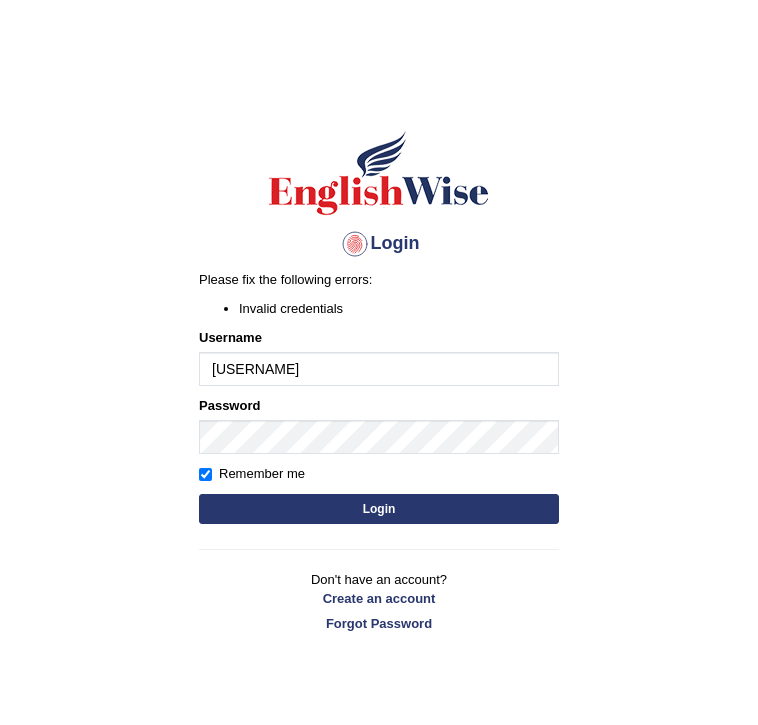 scroll, scrollTop: 0, scrollLeft: 0, axis: both 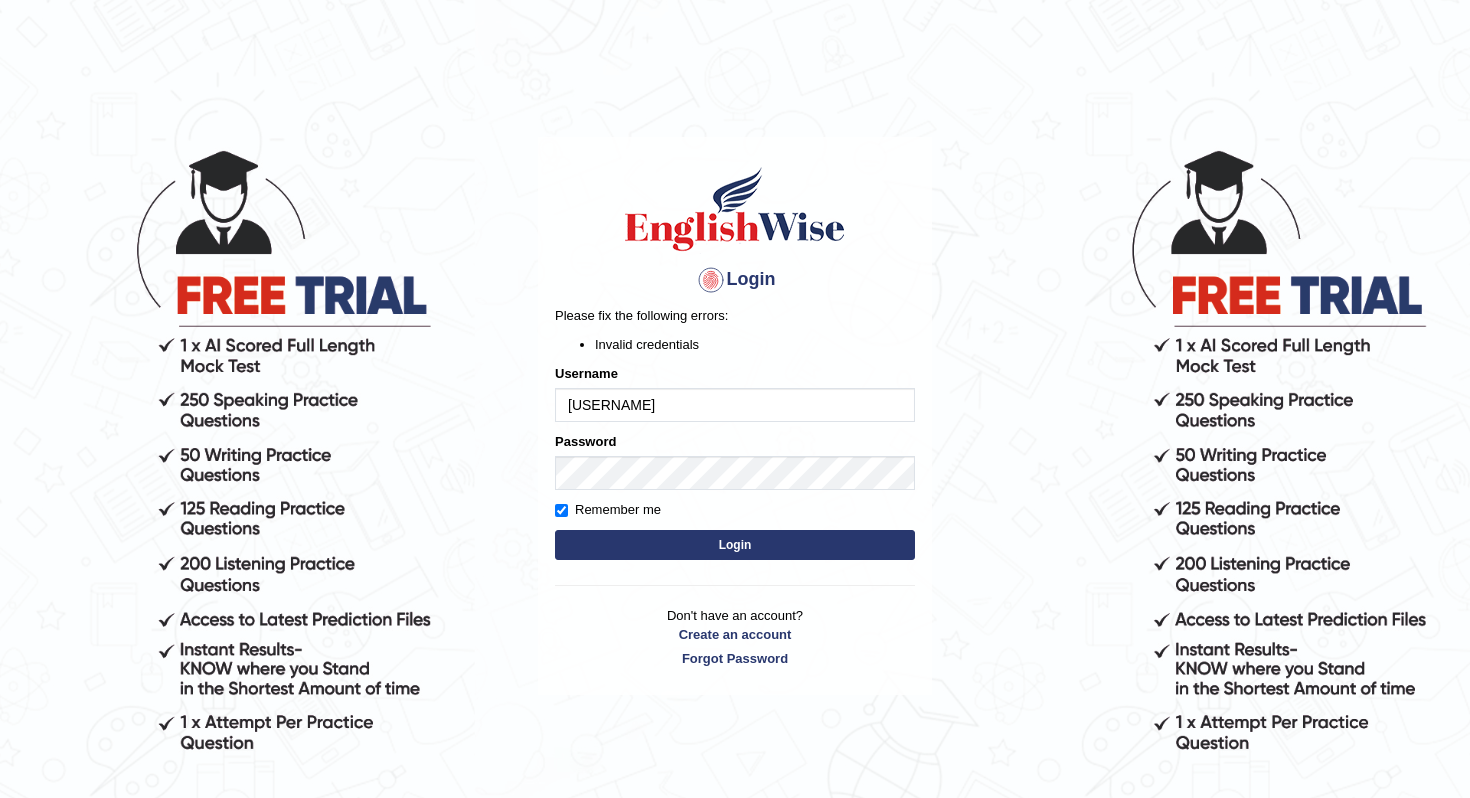 drag, startPoint x: 698, startPoint y: 405, endPoint x: 466, endPoint y: 405, distance: 232 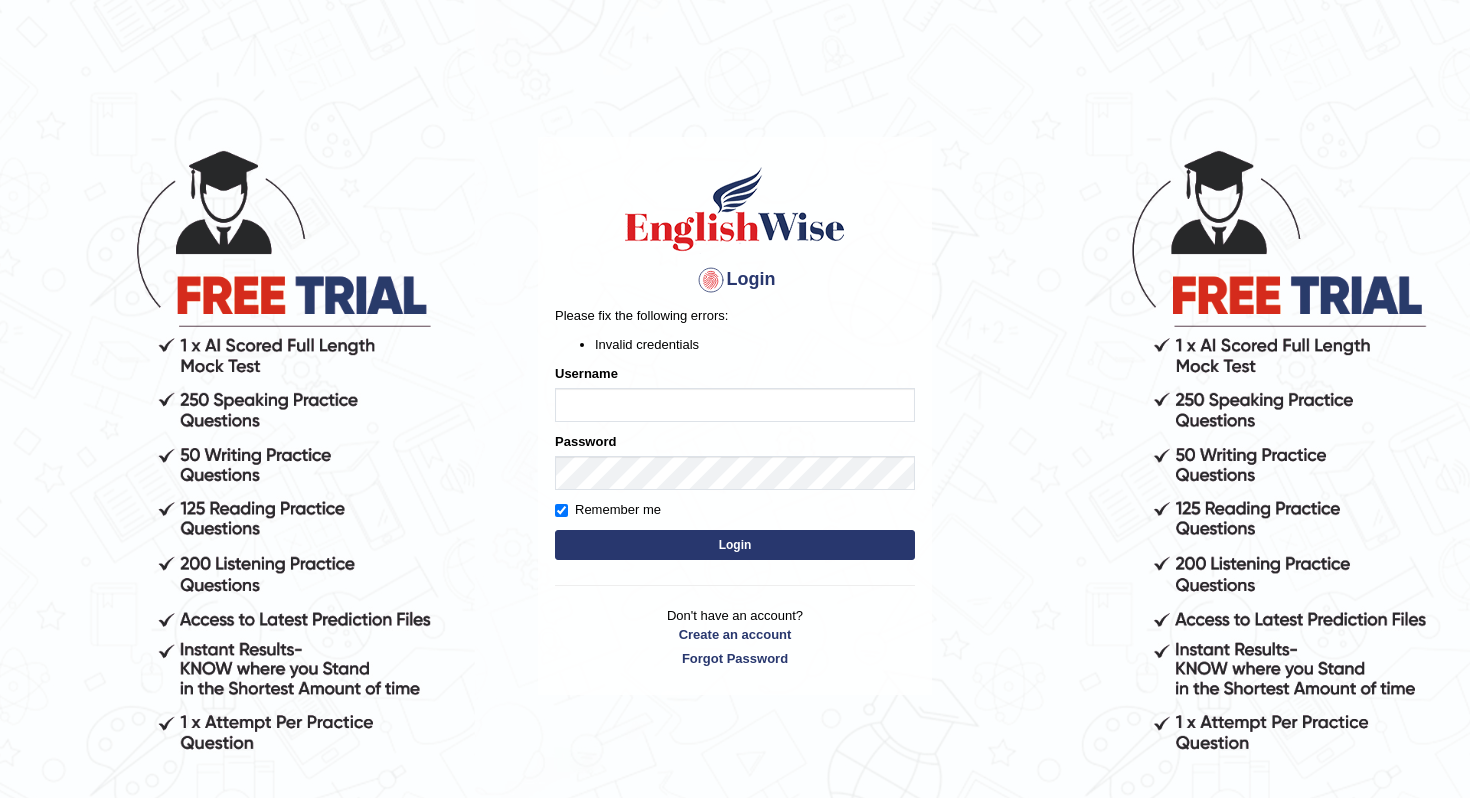 type 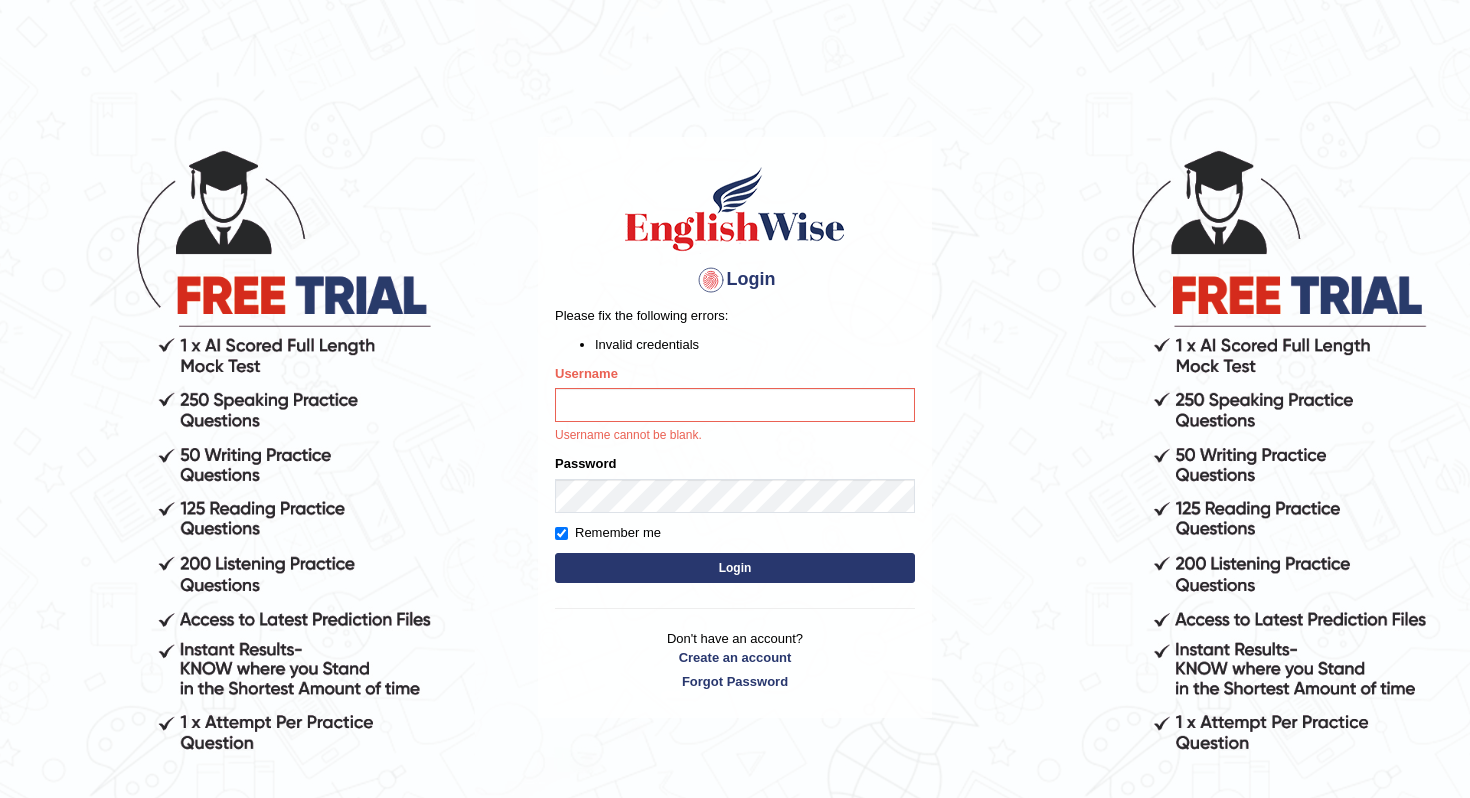 click on "Password" at bounding box center (735, 483) 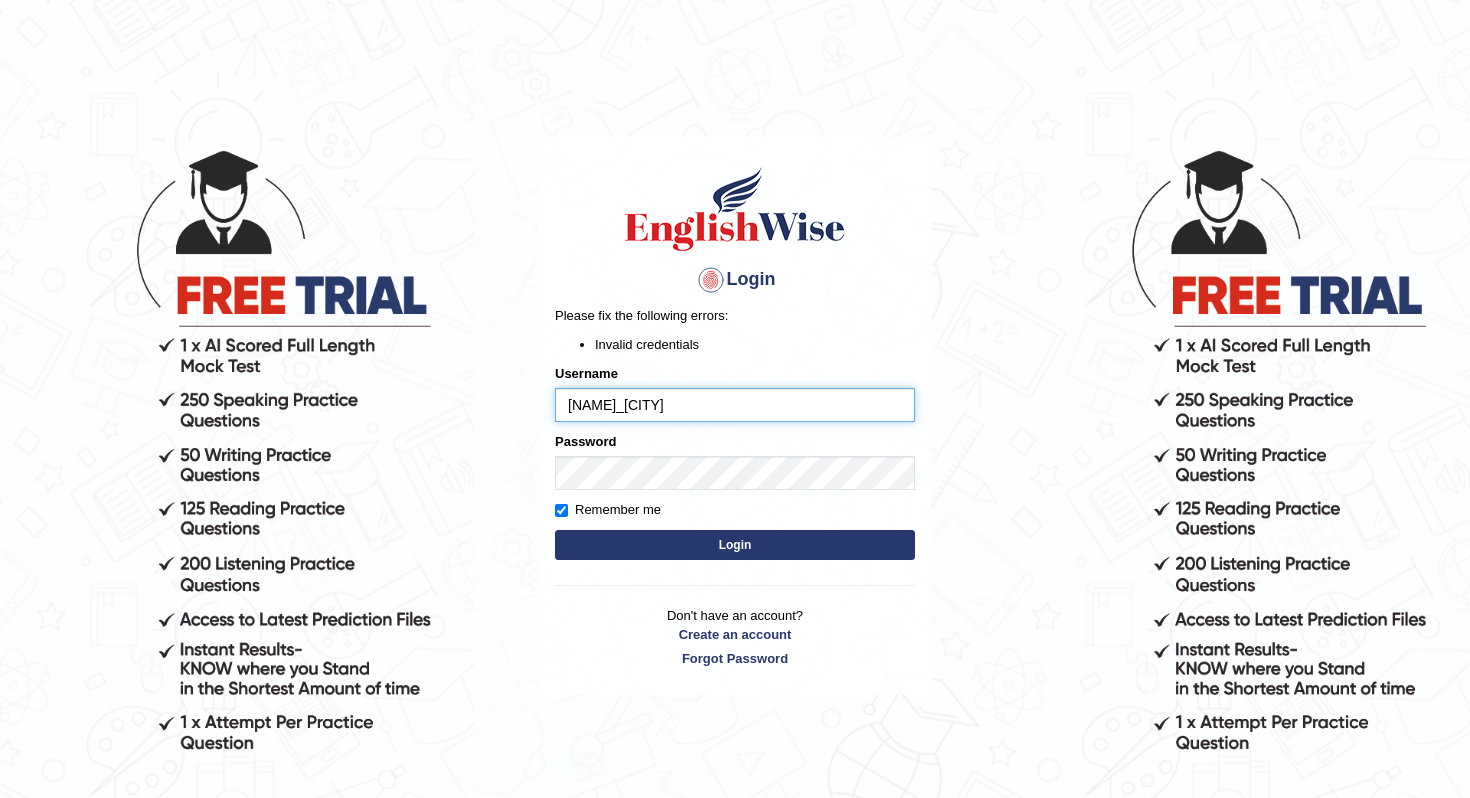 scroll, scrollTop: 0, scrollLeft: 0, axis: both 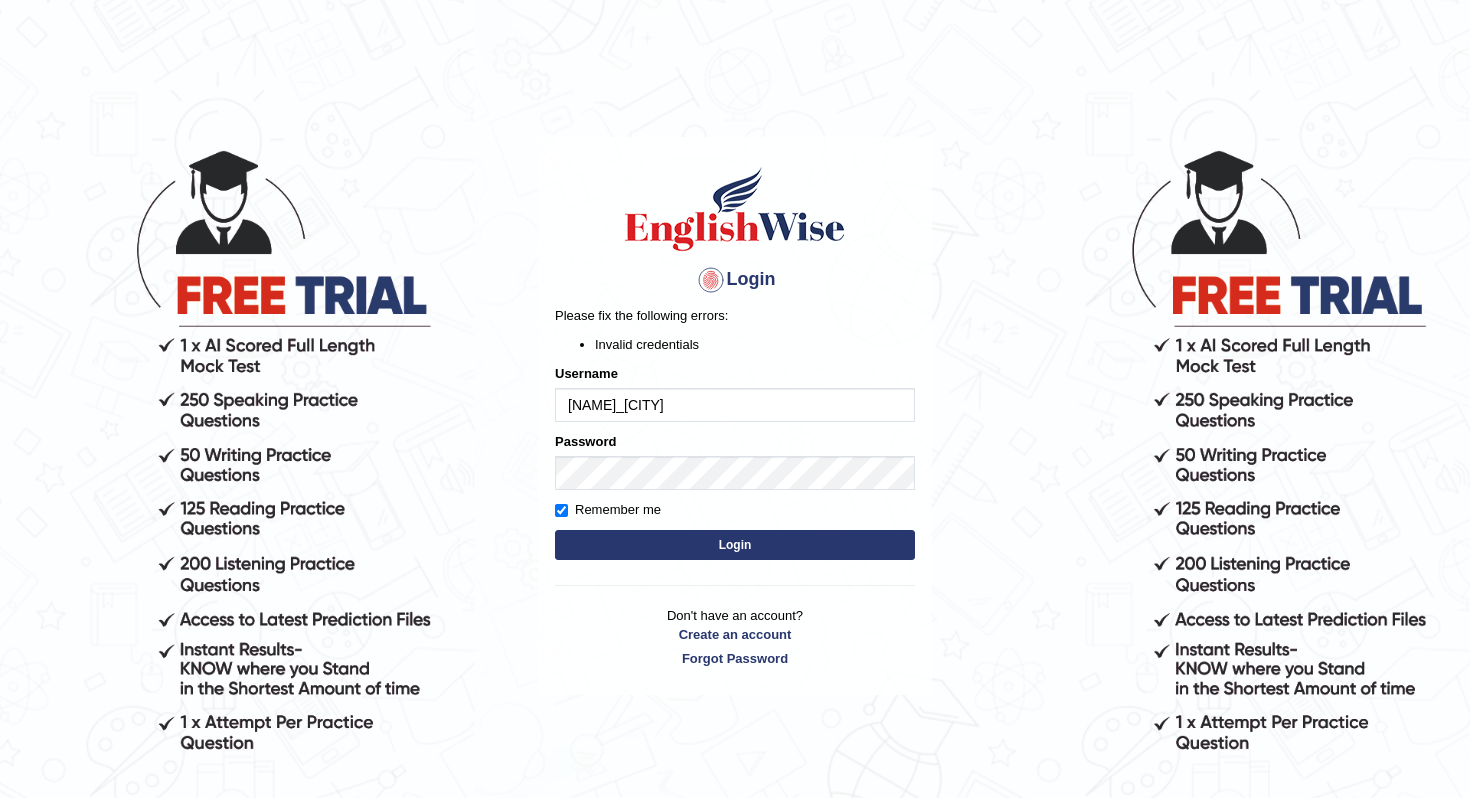 click on "Login" at bounding box center [735, 545] 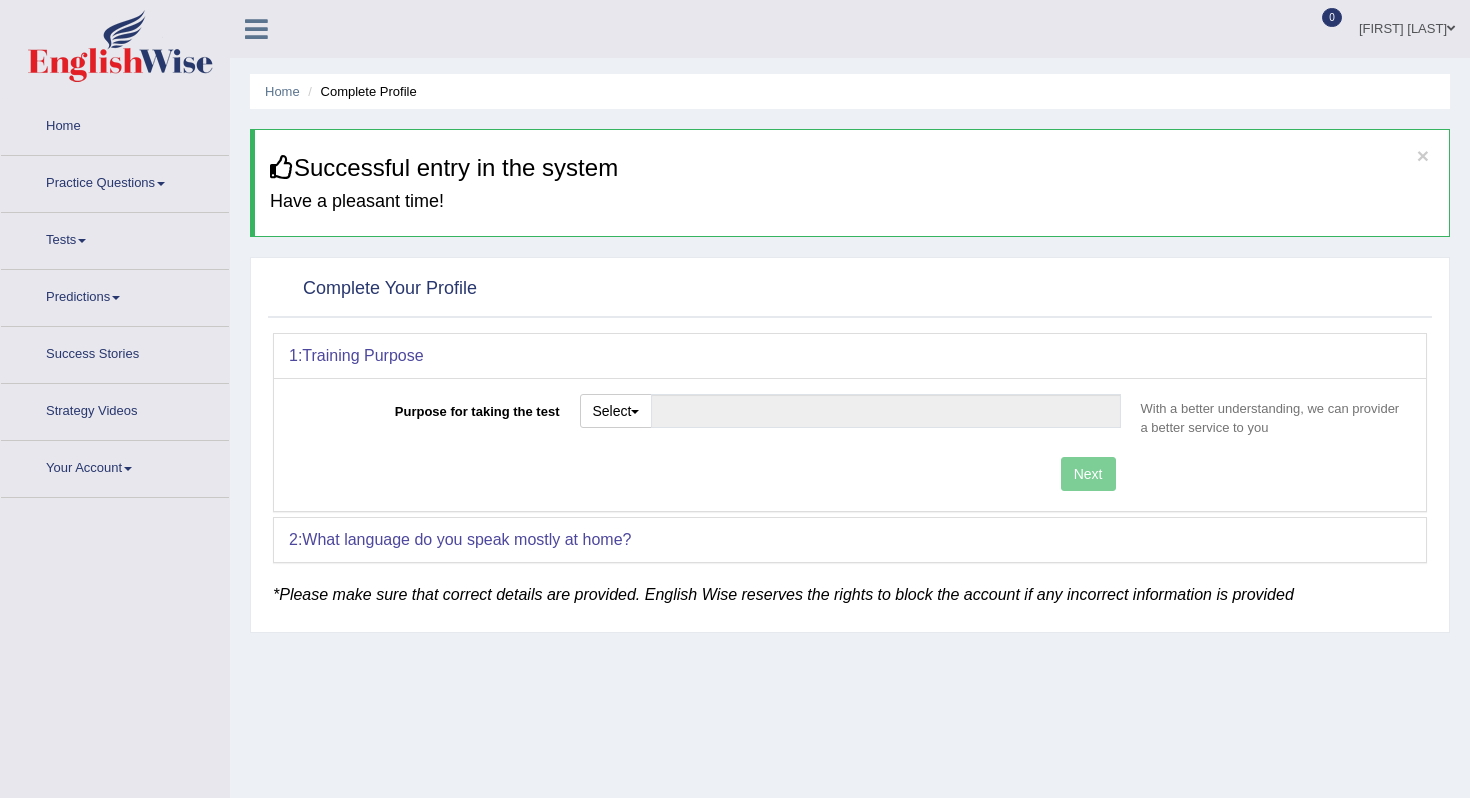 scroll, scrollTop: 0, scrollLeft: 0, axis: both 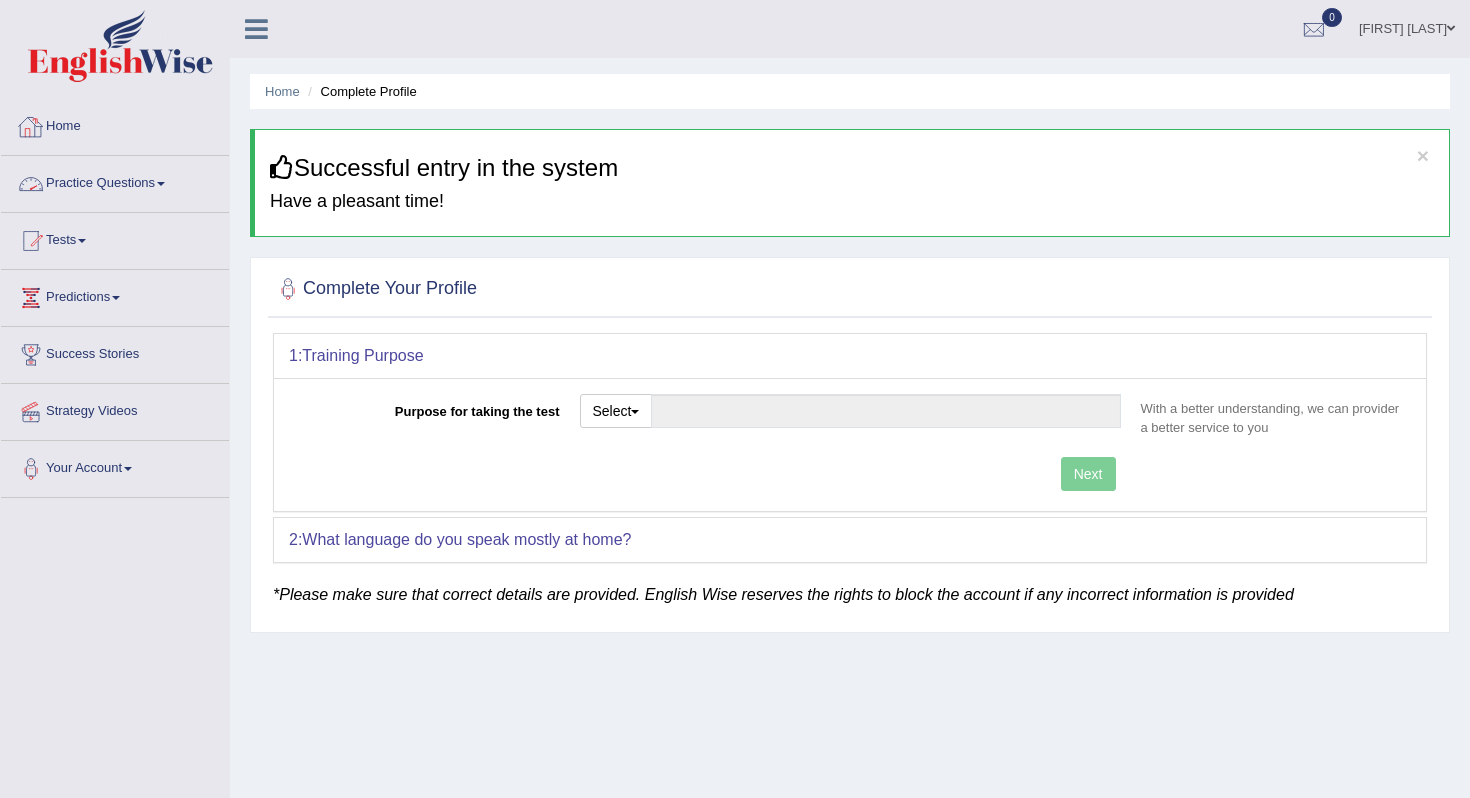 click on "Home" at bounding box center (115, 124) 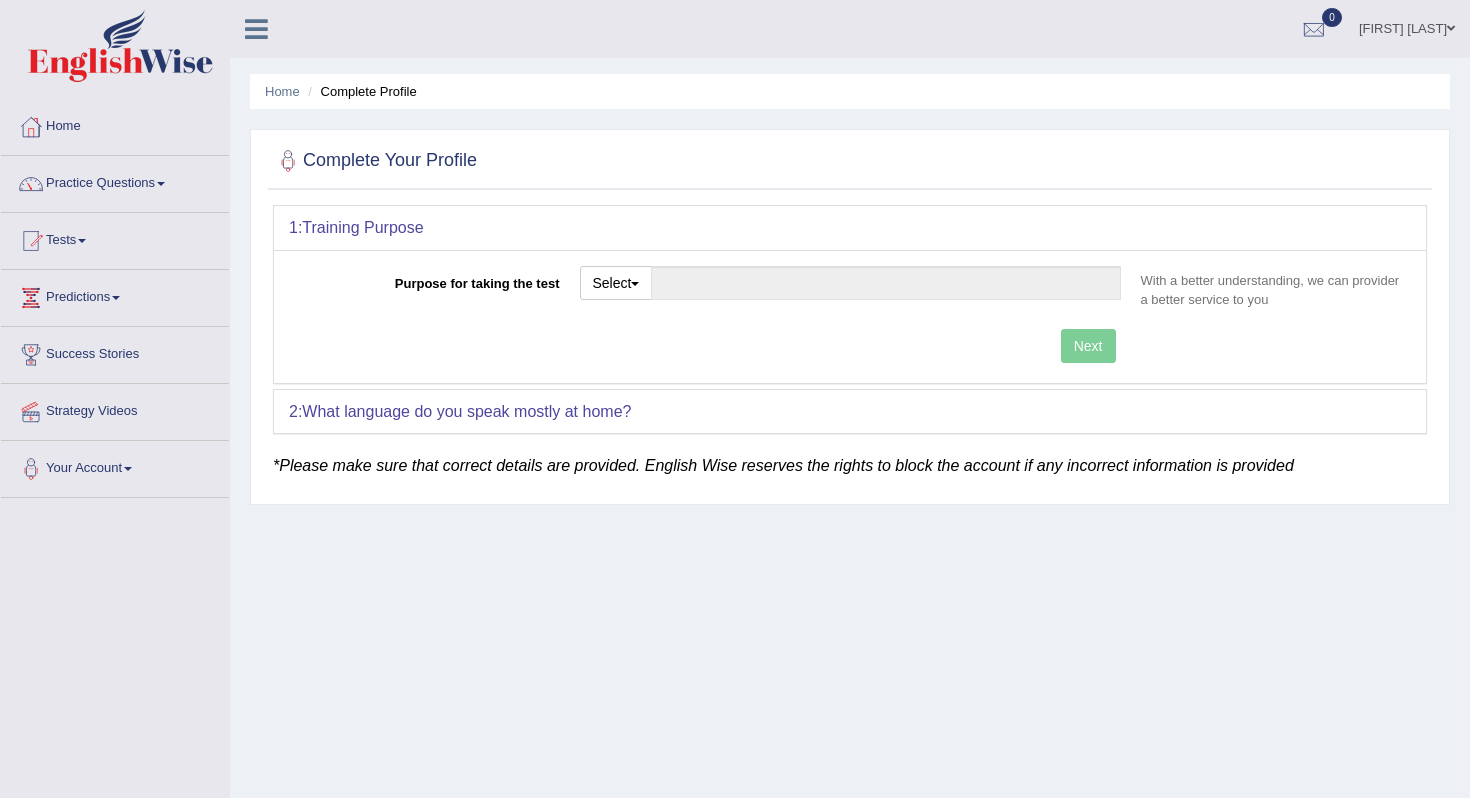 scroll, scrollTop: 0, scrollLeft: 0, axis: both 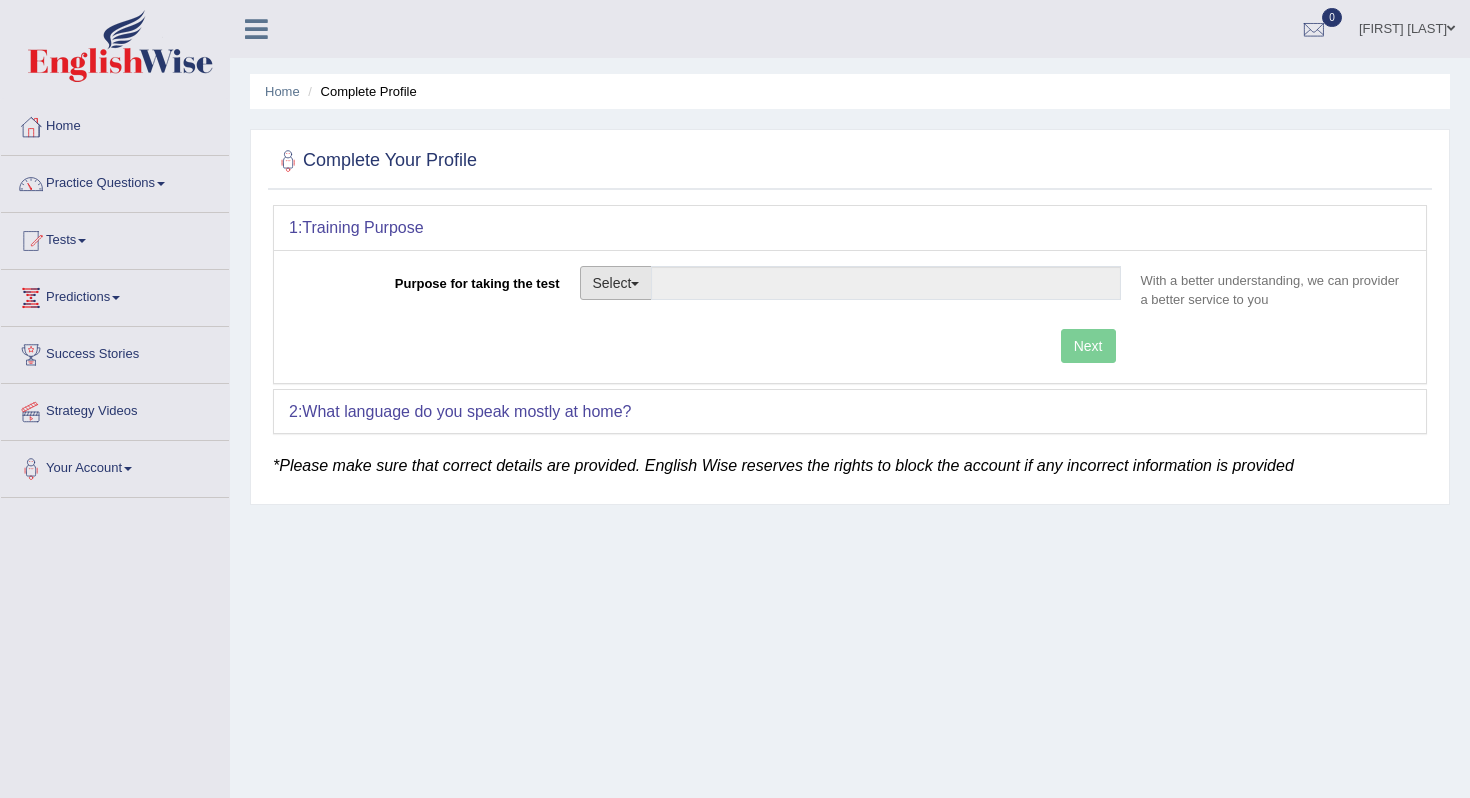 click on "Select" at bounding box center (616, 283) 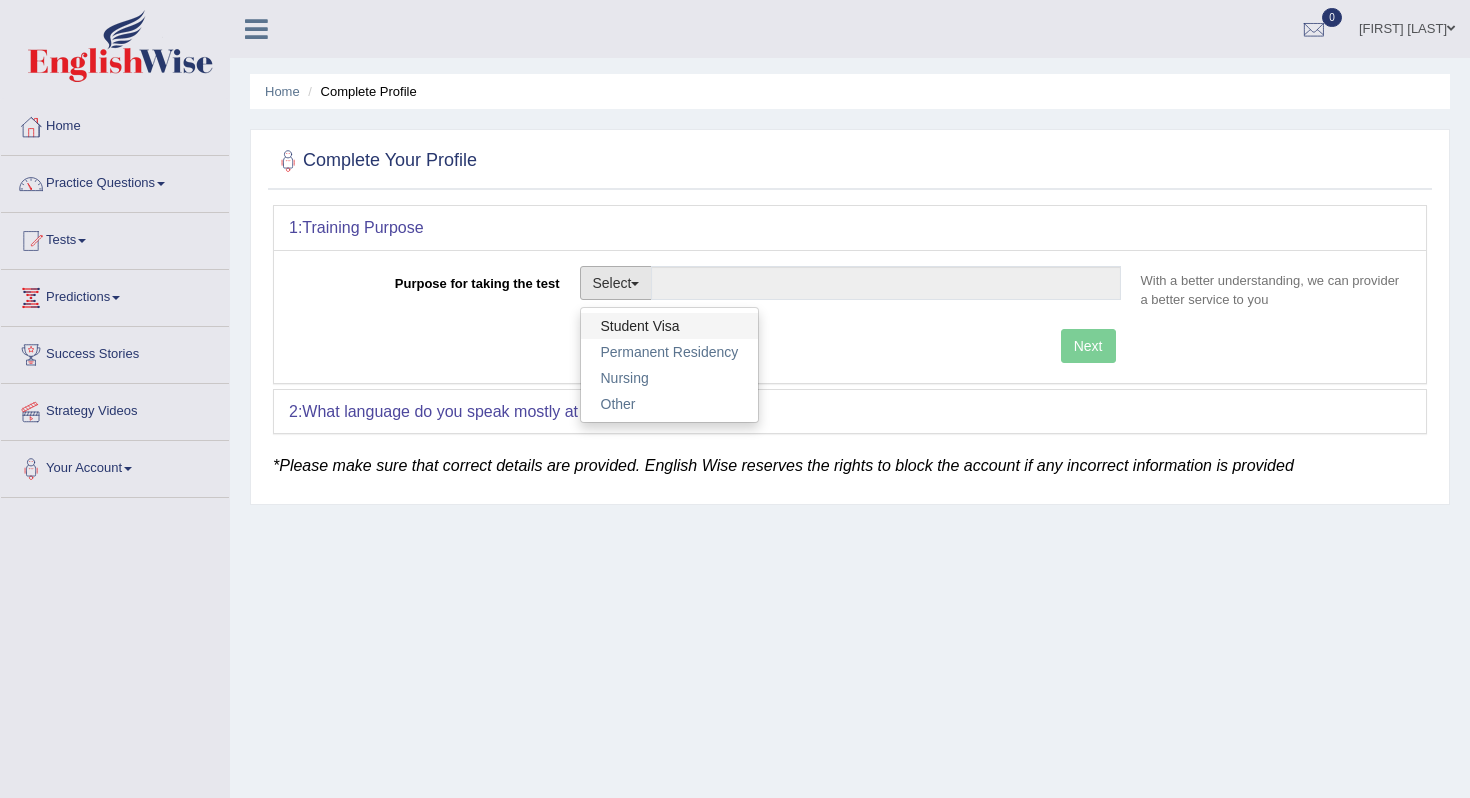 click on "Student Visa" at bounding box center (670, 326) 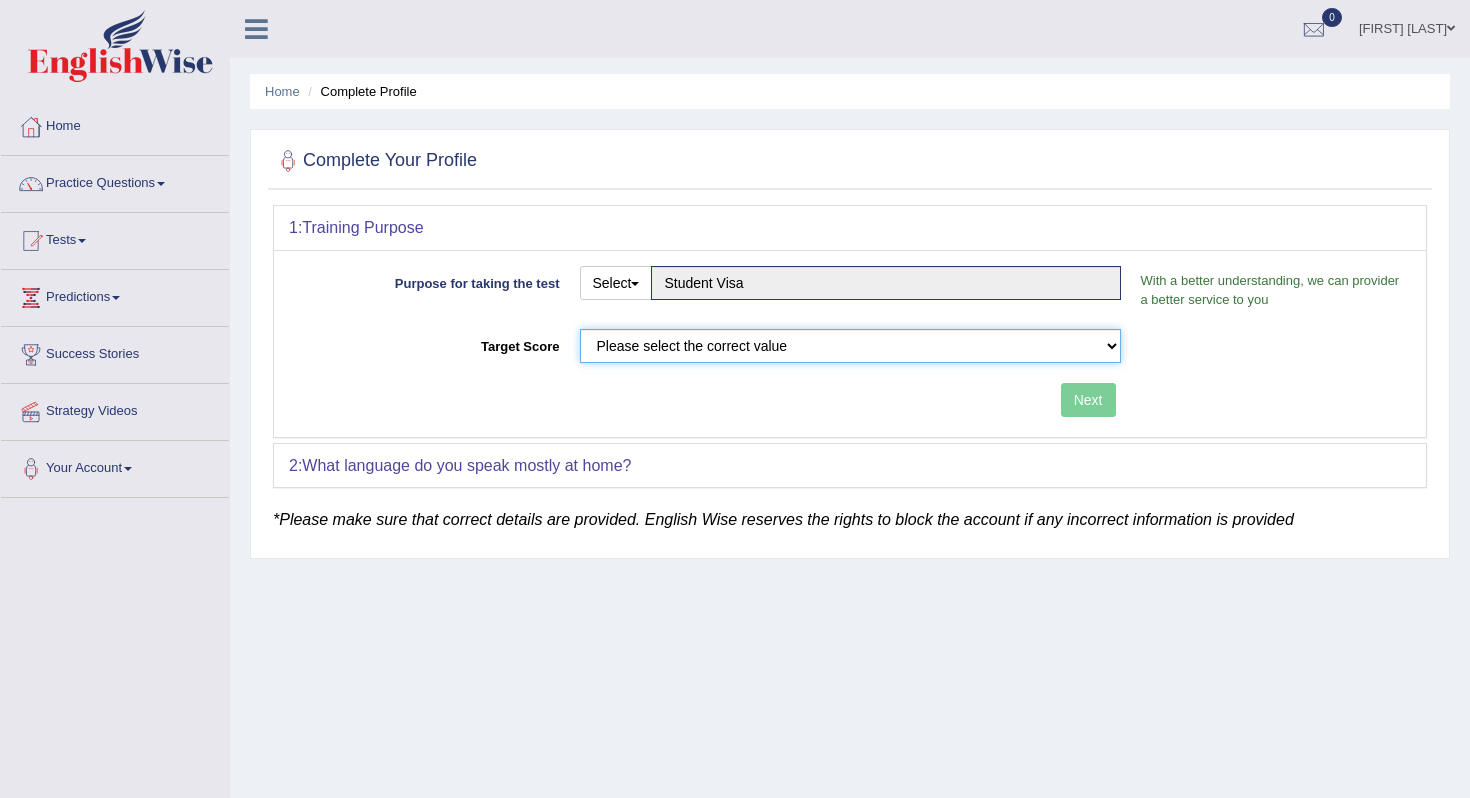 click on "Please select the correct value
50 (6 bands)
58 (6.5 bands)
65 (7 bands)
79 (8 bands)" at bounding box center [850, 346] 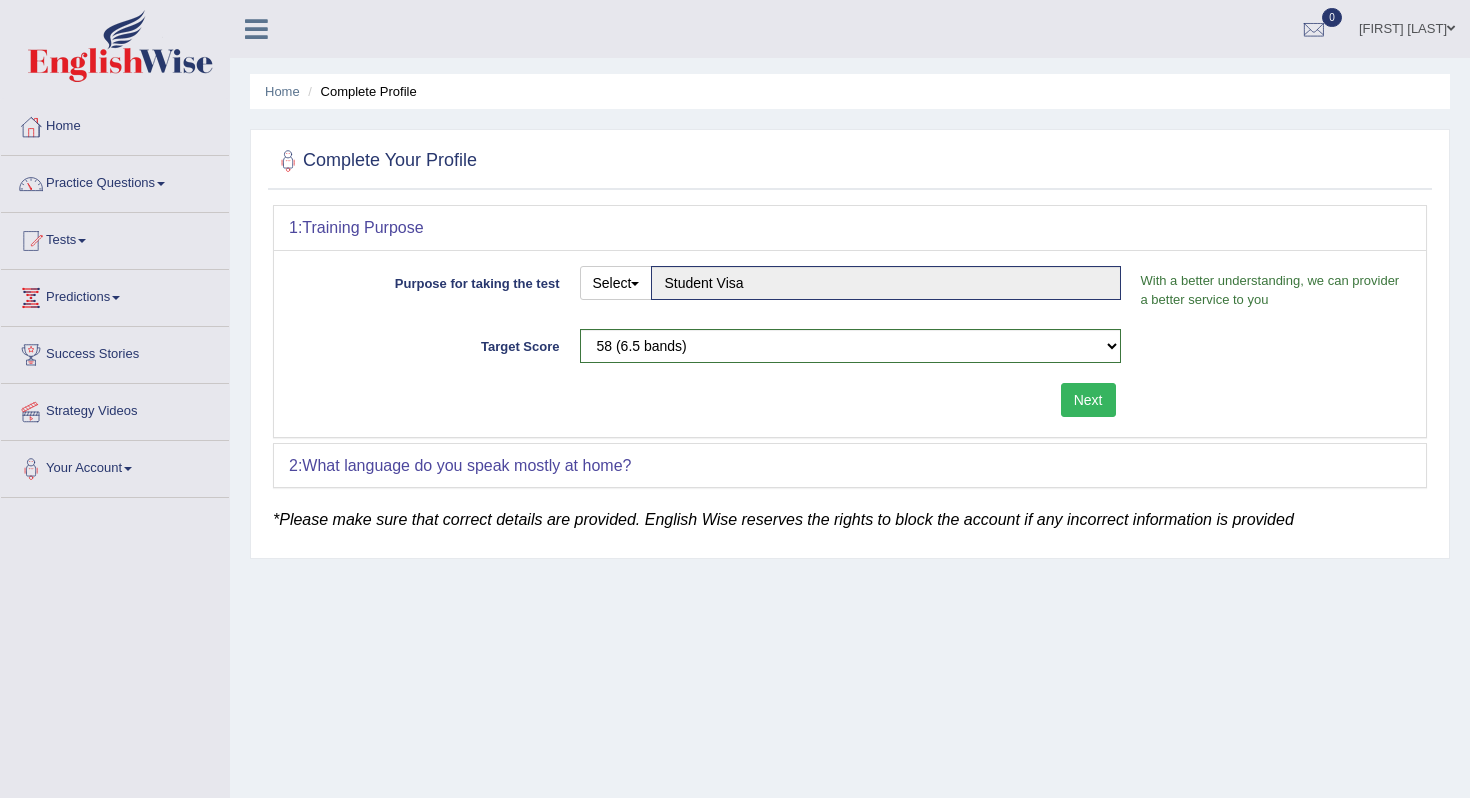 click on "Next" at bounding box center [1088, 400] 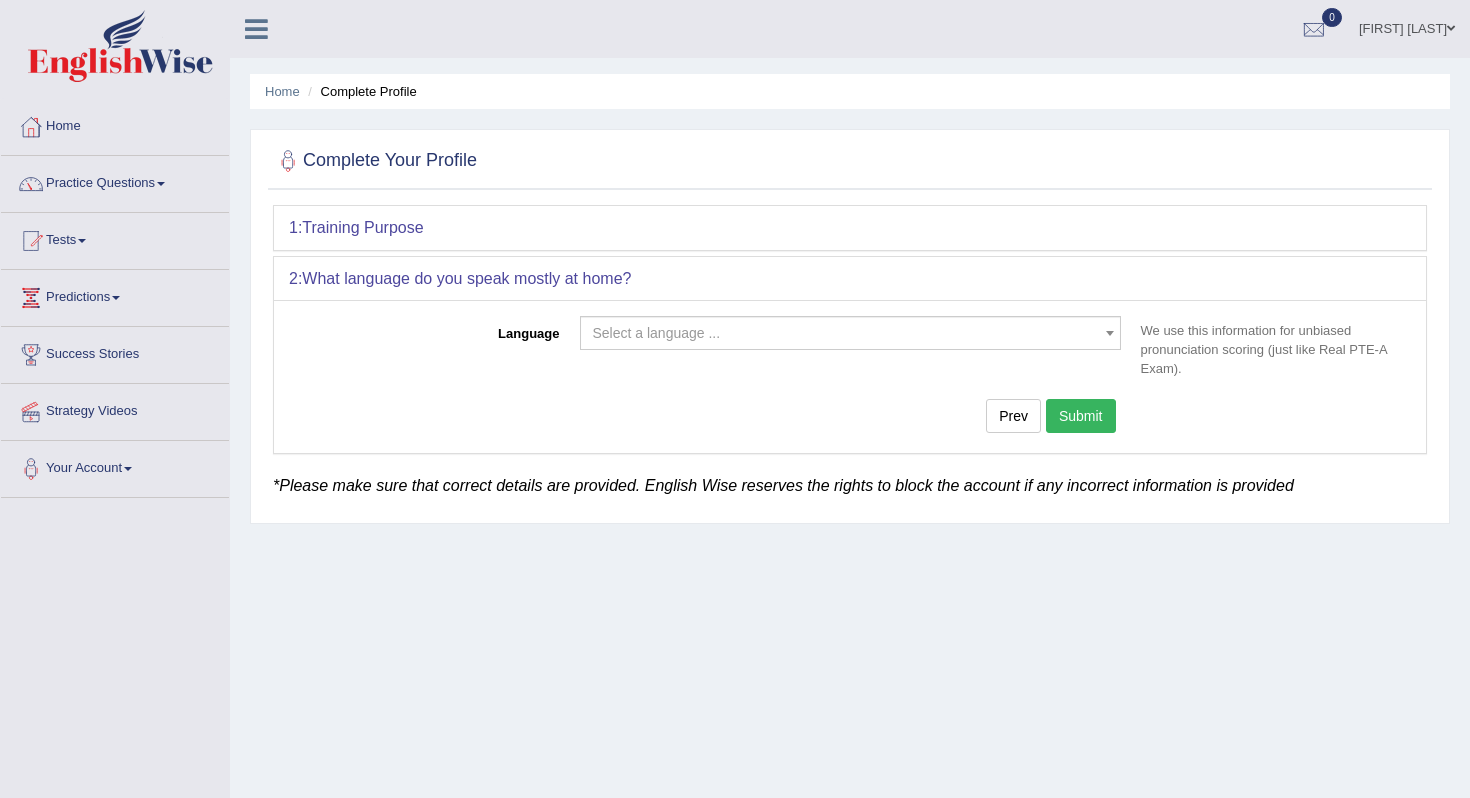 click on "Select a language ..." at bounding box center (850, 333) 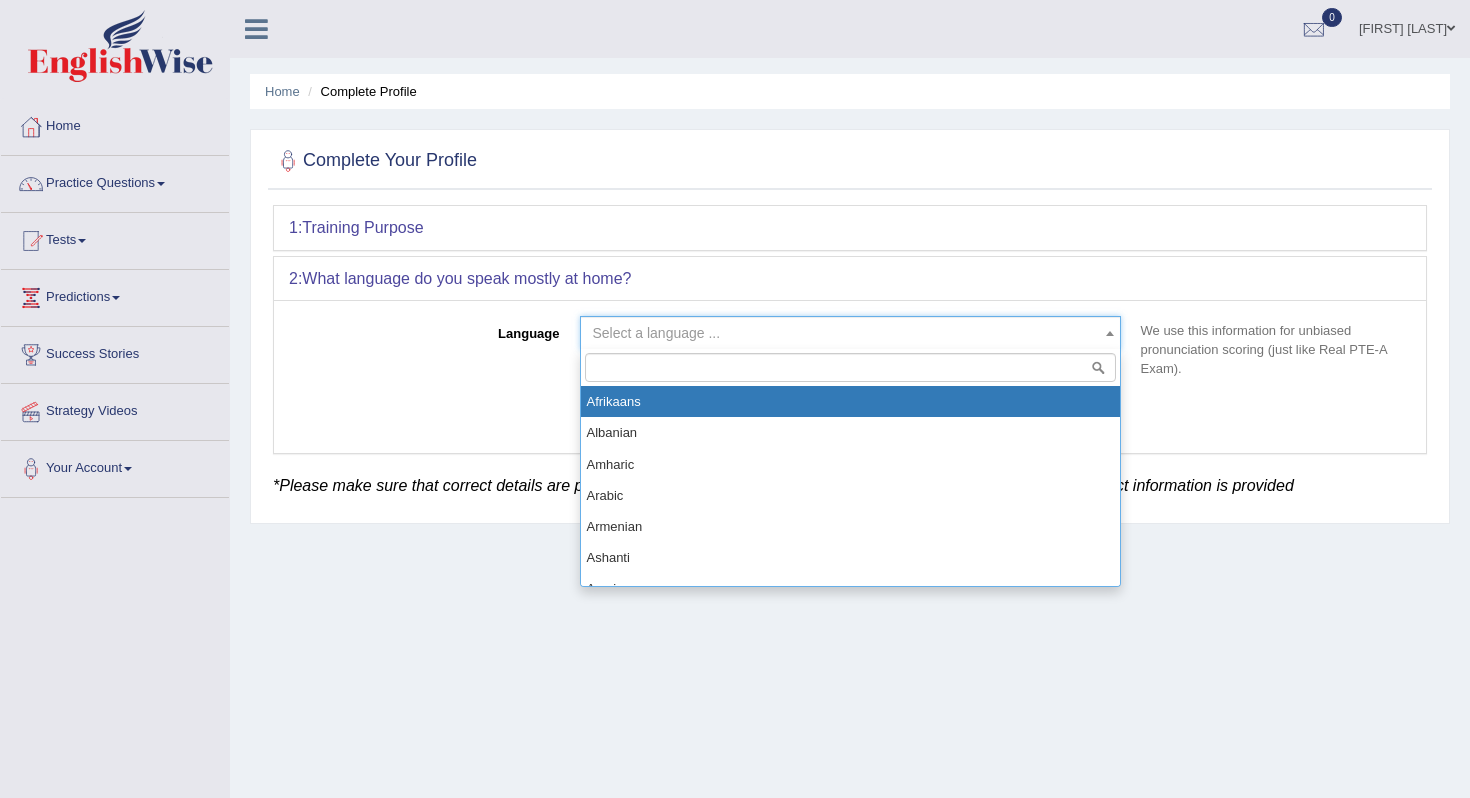 click at bounding box center (850, 367) 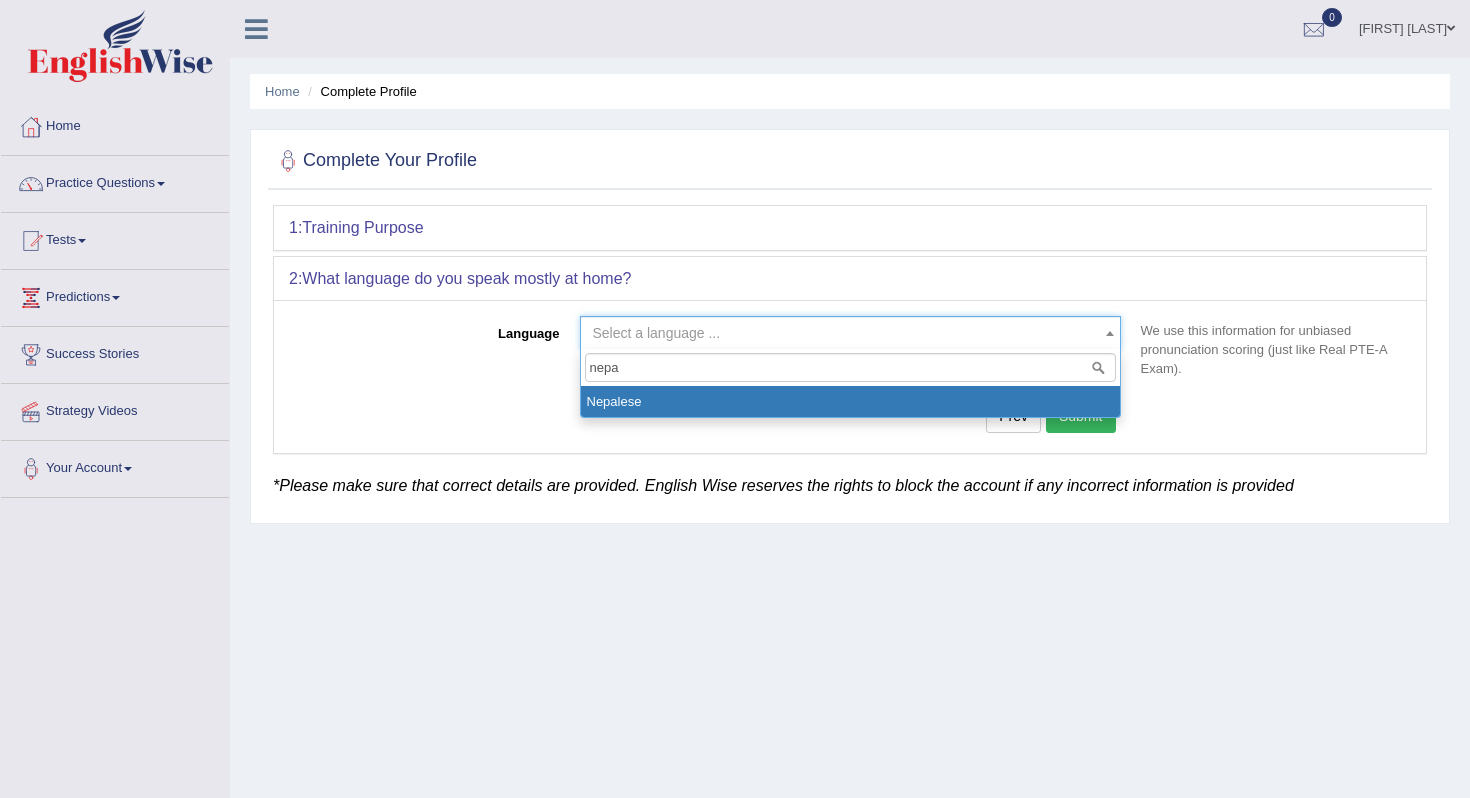 type on "nepa" 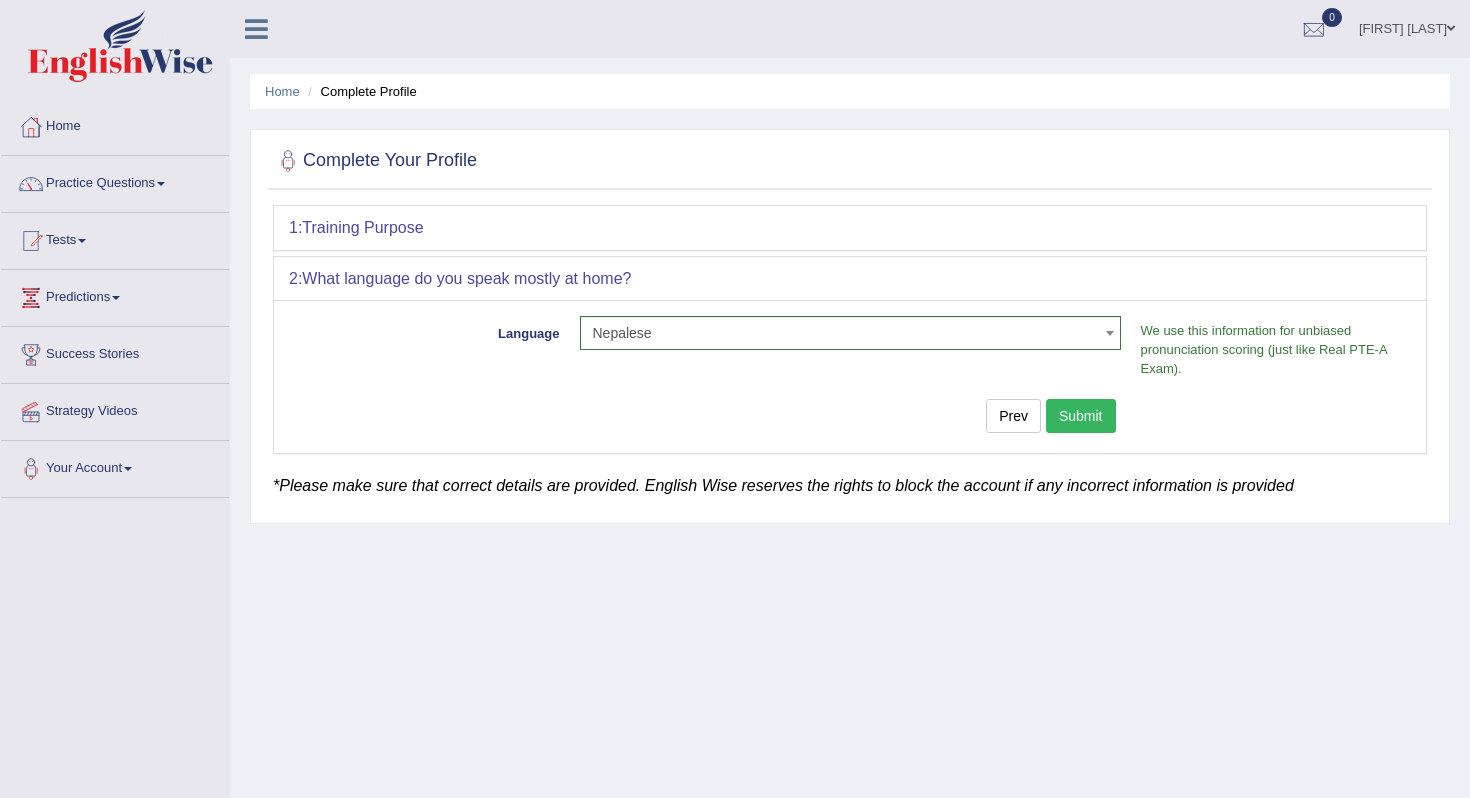 click on "Submit" at bounding box center [1081, 416] 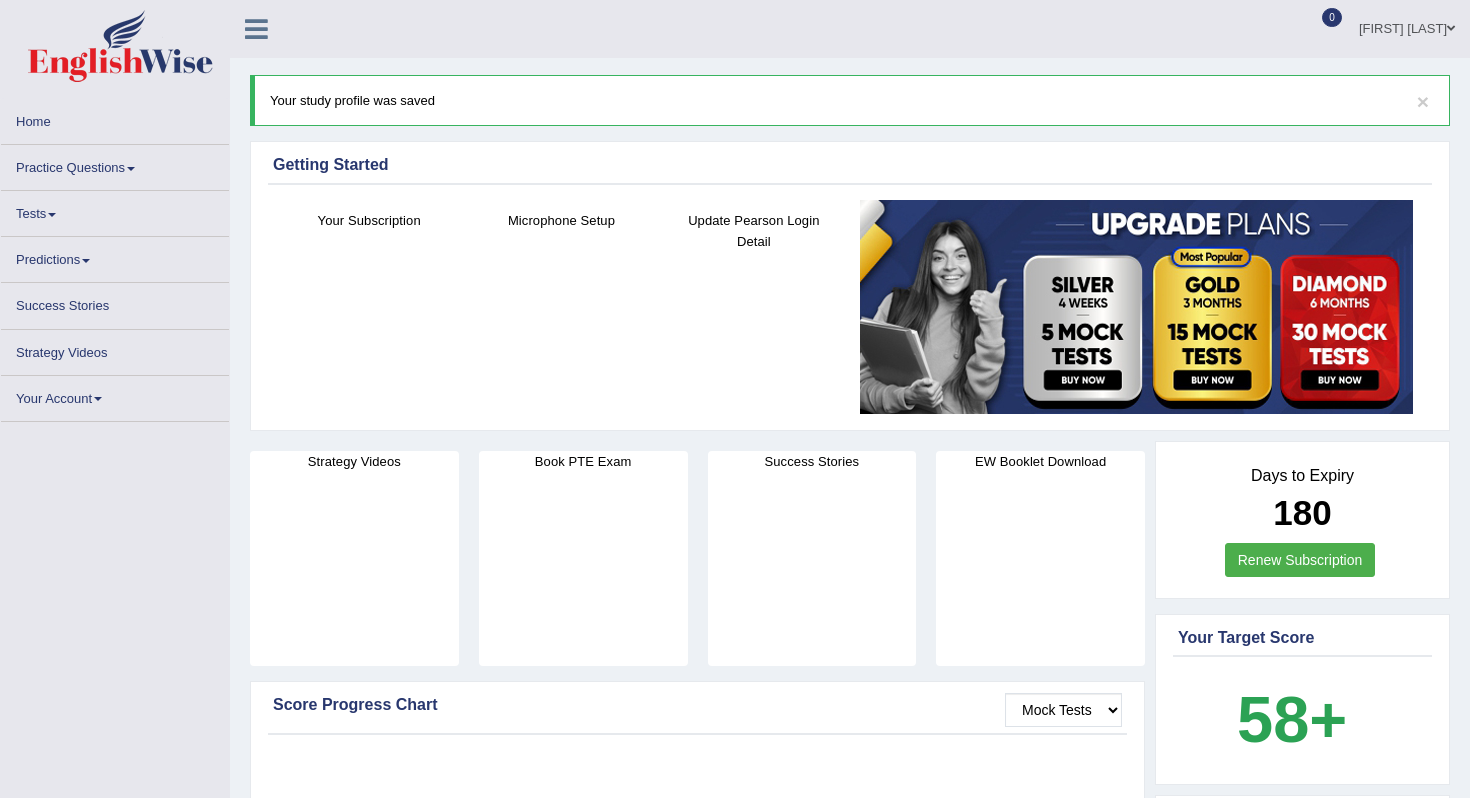 scroll, scrollTop: 0, scrollLeft: 0, axis: both 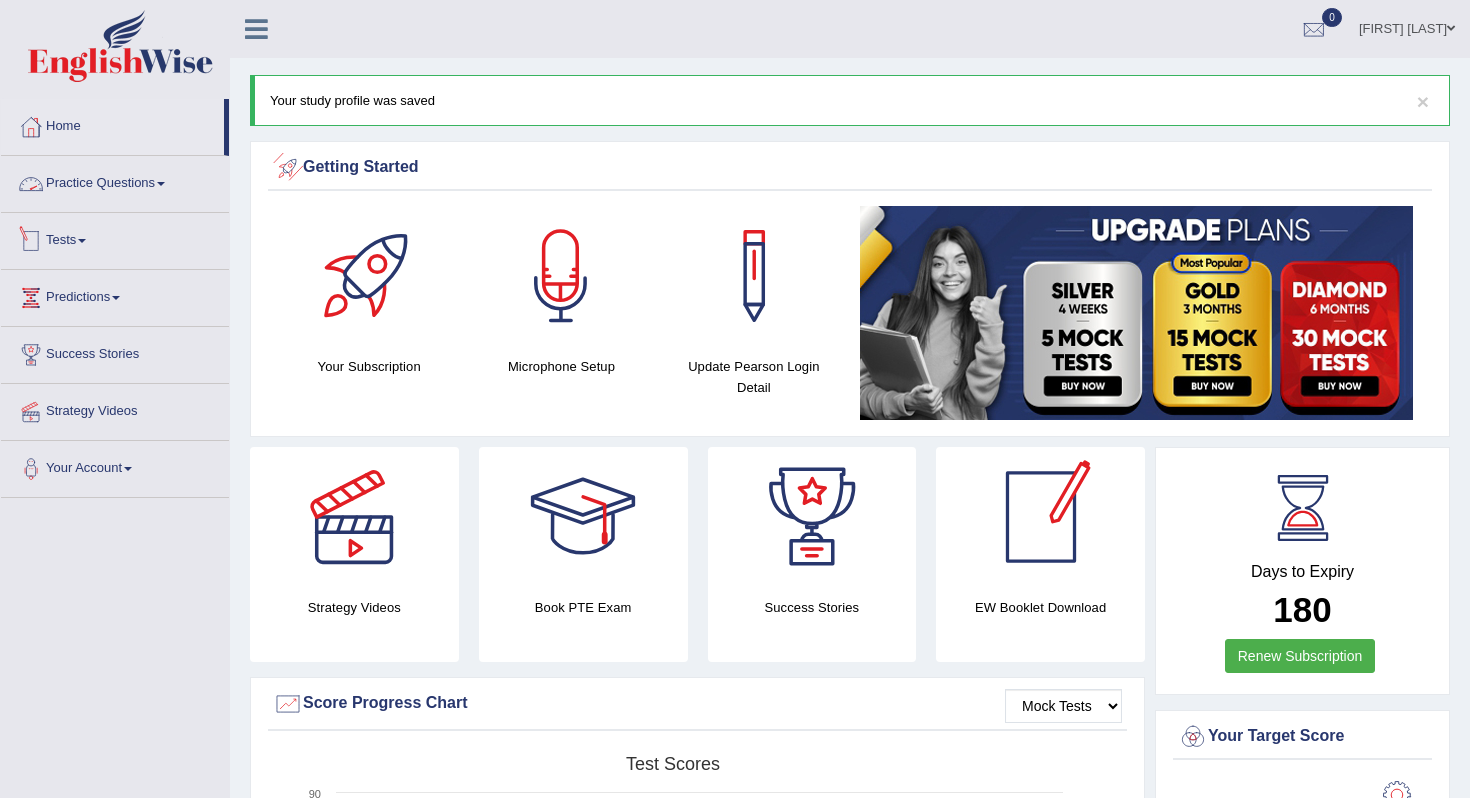 click on "Practice Questions" at bounding box center (115, 181) 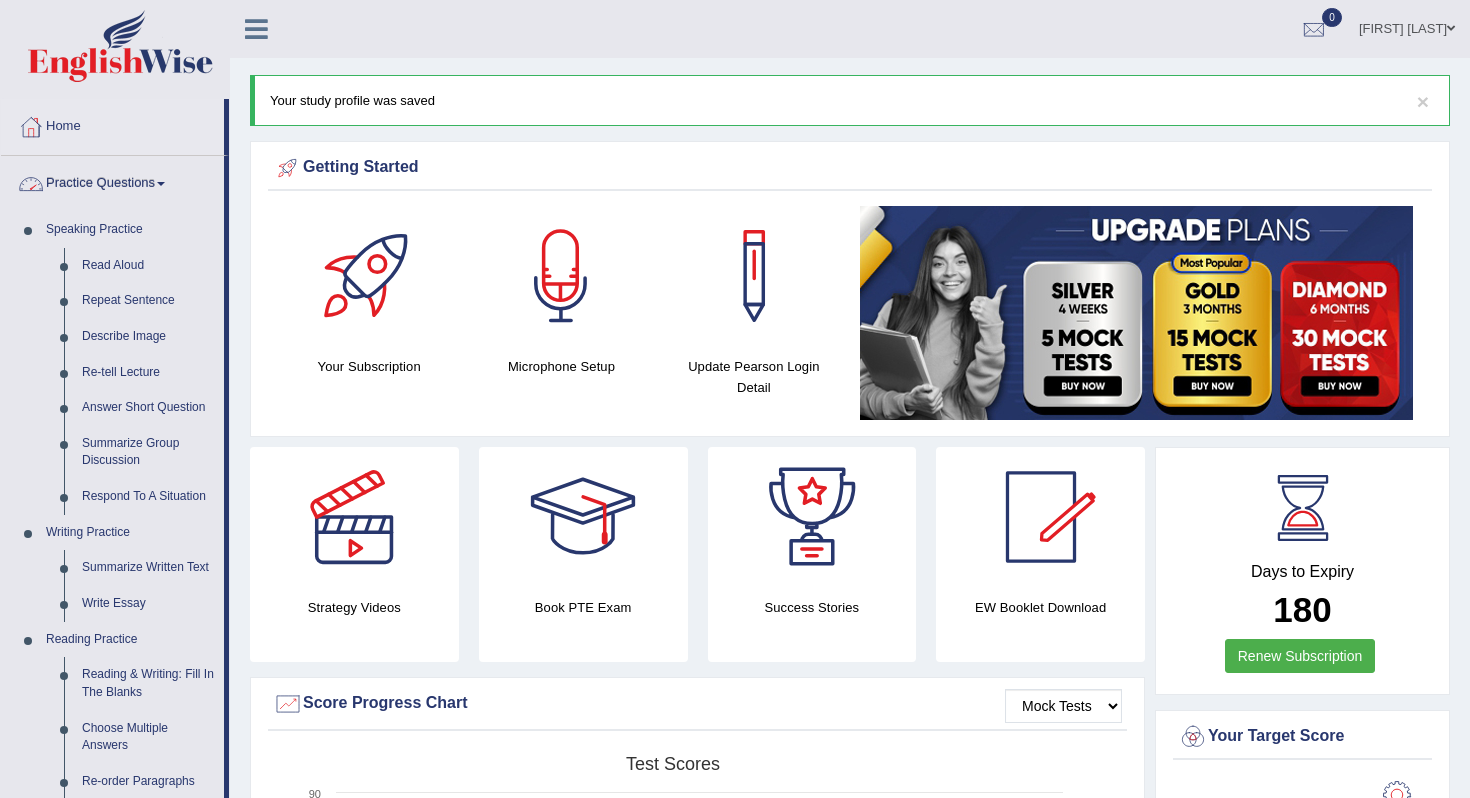 click on "Practice Questions" at bounding box center (112, 181) 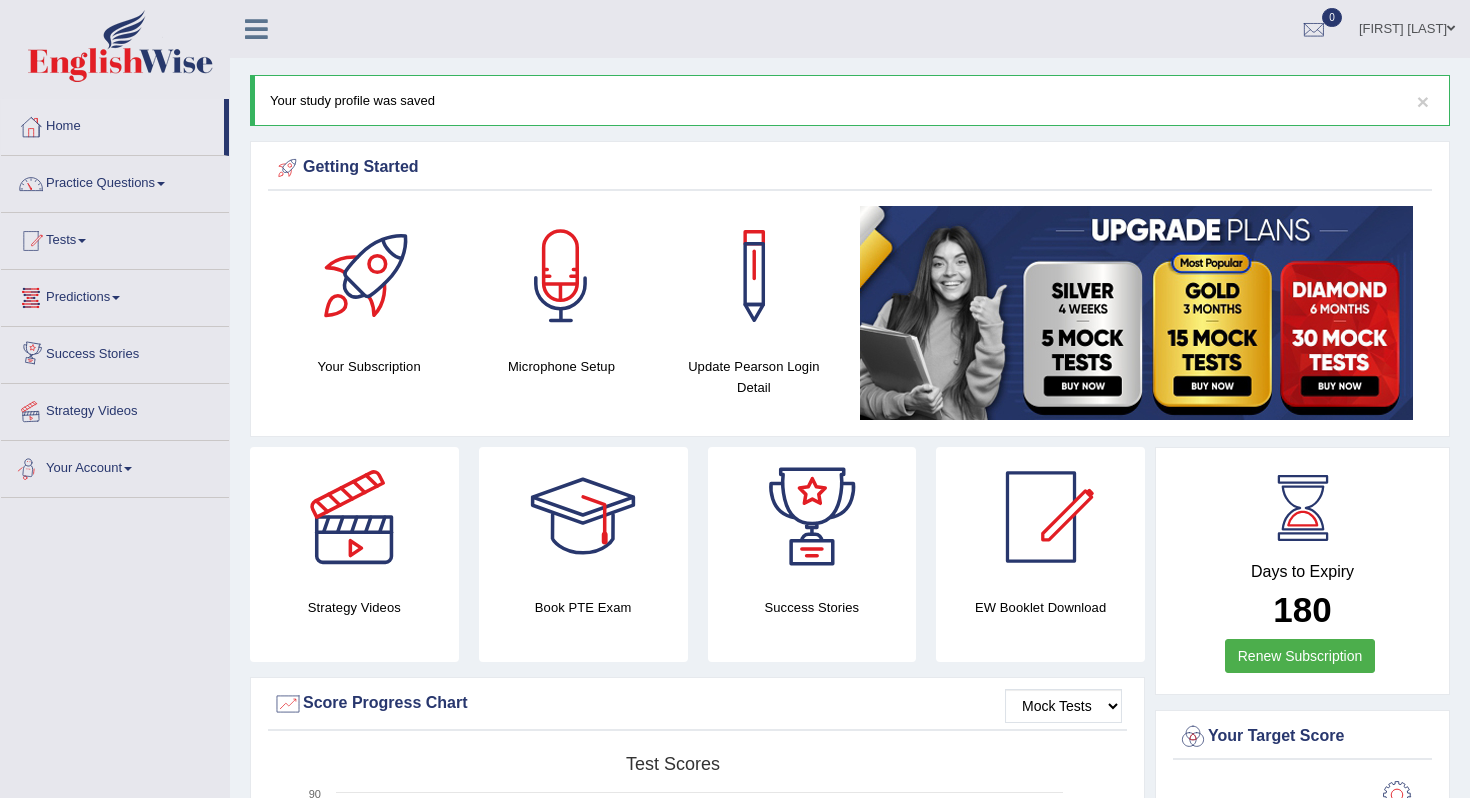 click on "Tests" at bounding box center (115, 238) 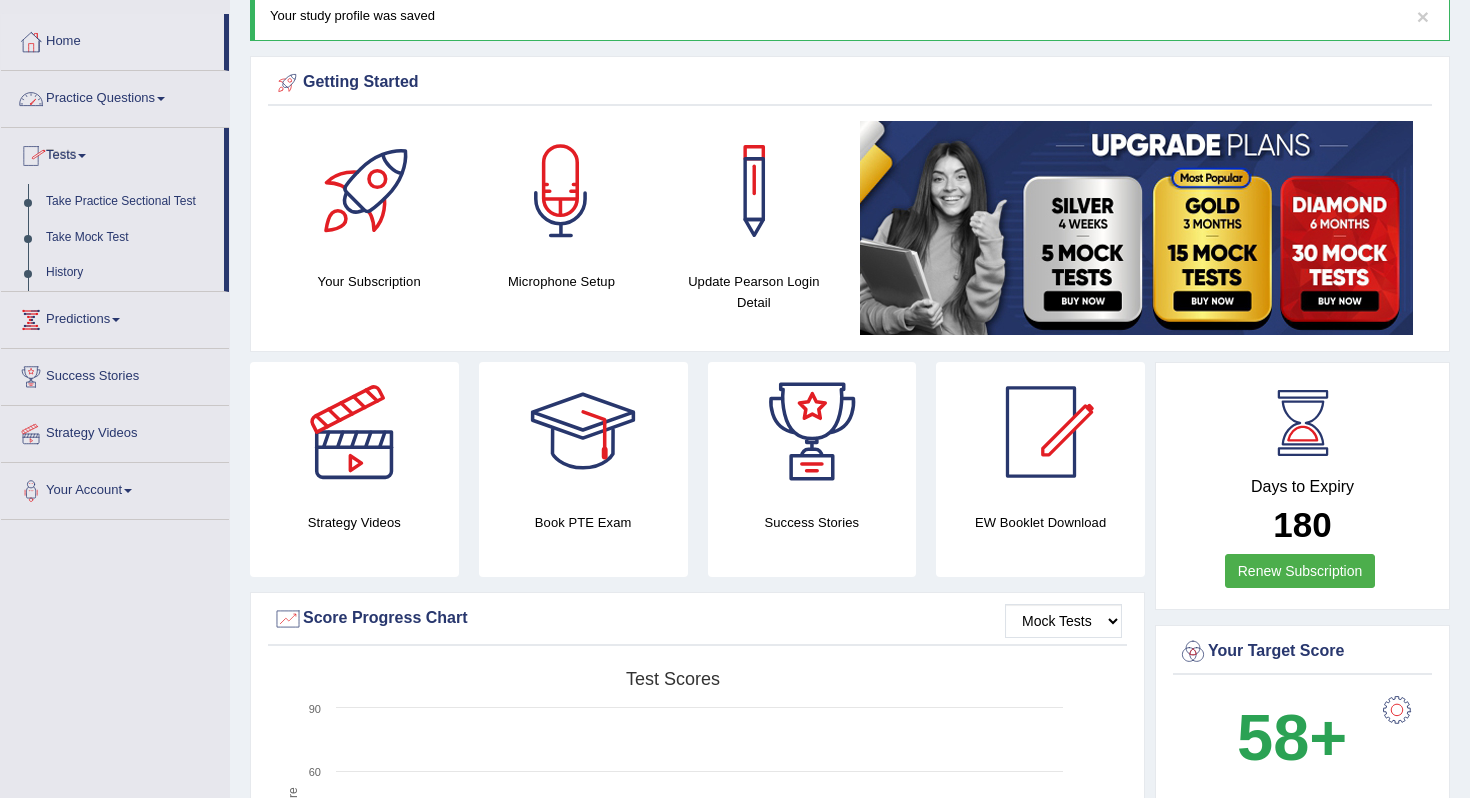 scroll, scrollTop: 0, scrollLeft: 0, axis: both 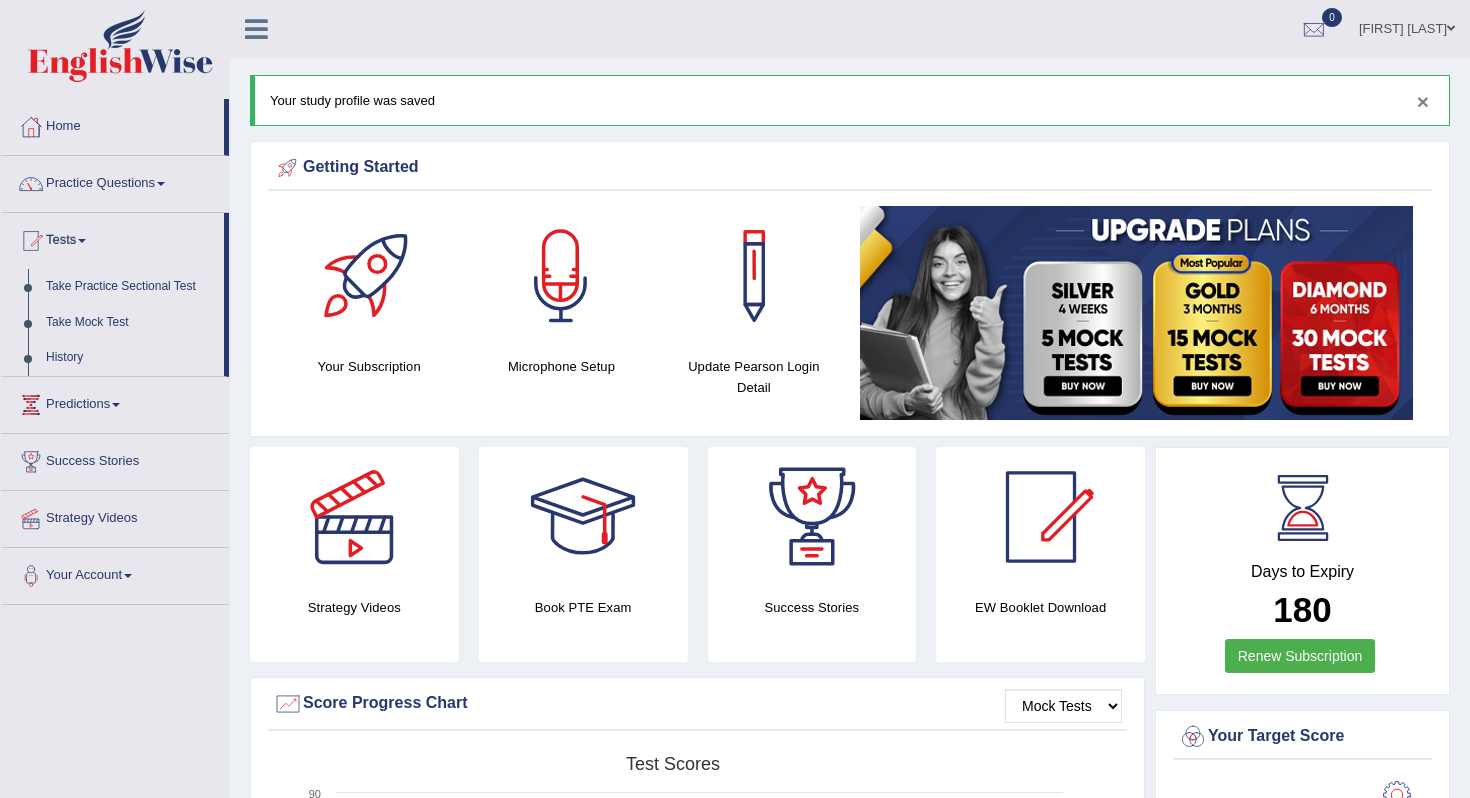 click on "×" at bounding box center (1423, 101) 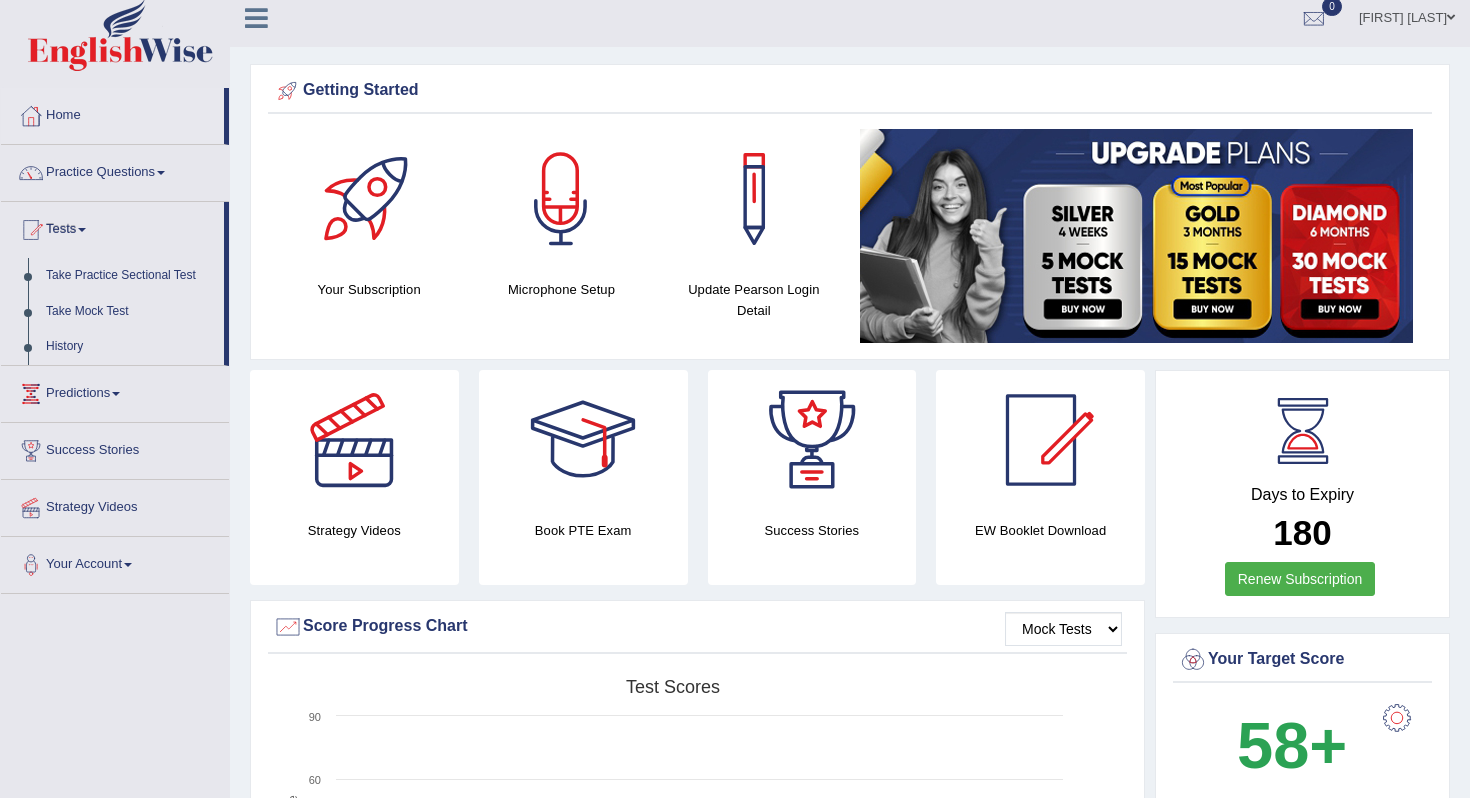 scroll, scrollTop: 0, scrollLeft: 0, axis: both 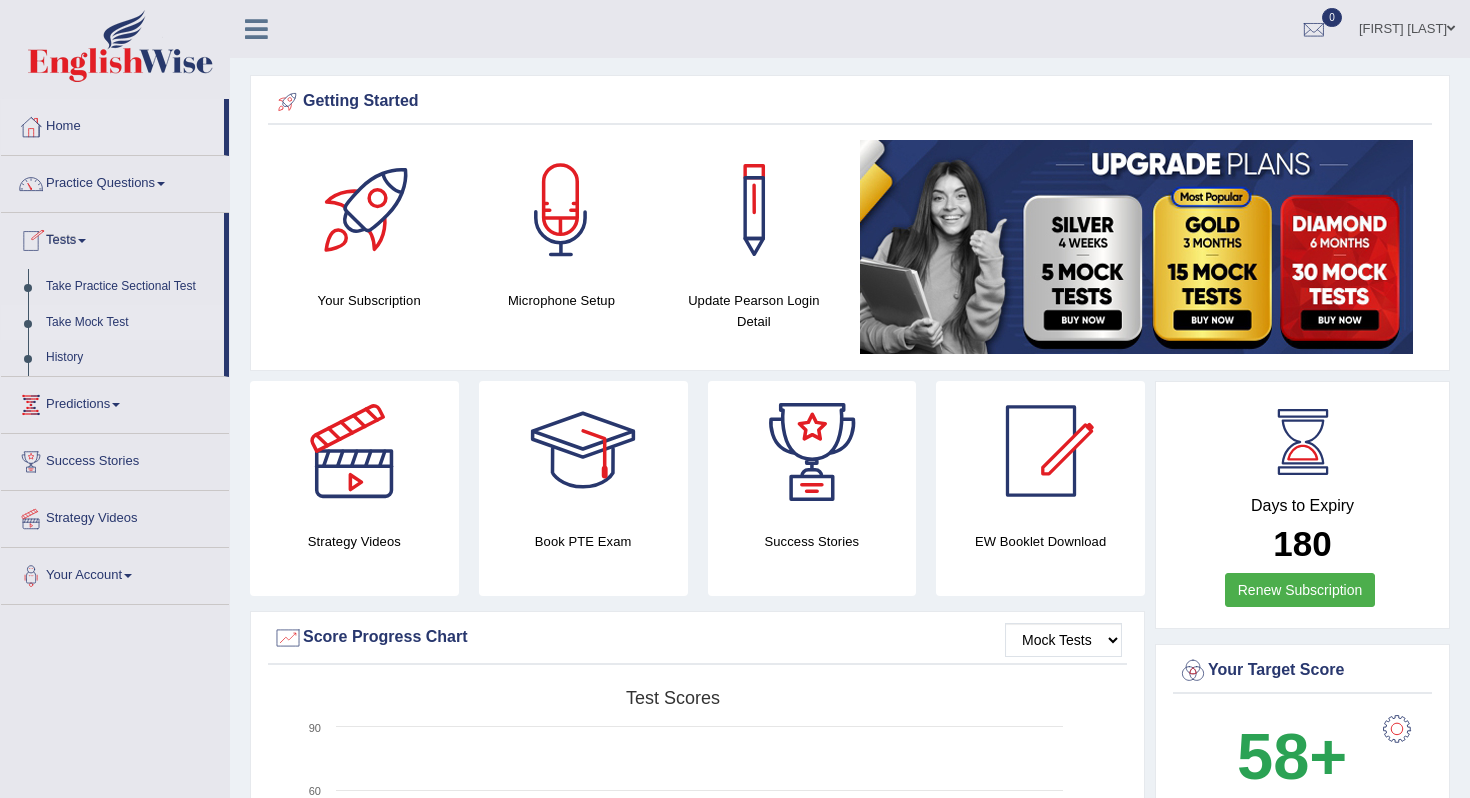 click on "Take Mock Test" at bounding box center (130, 323) 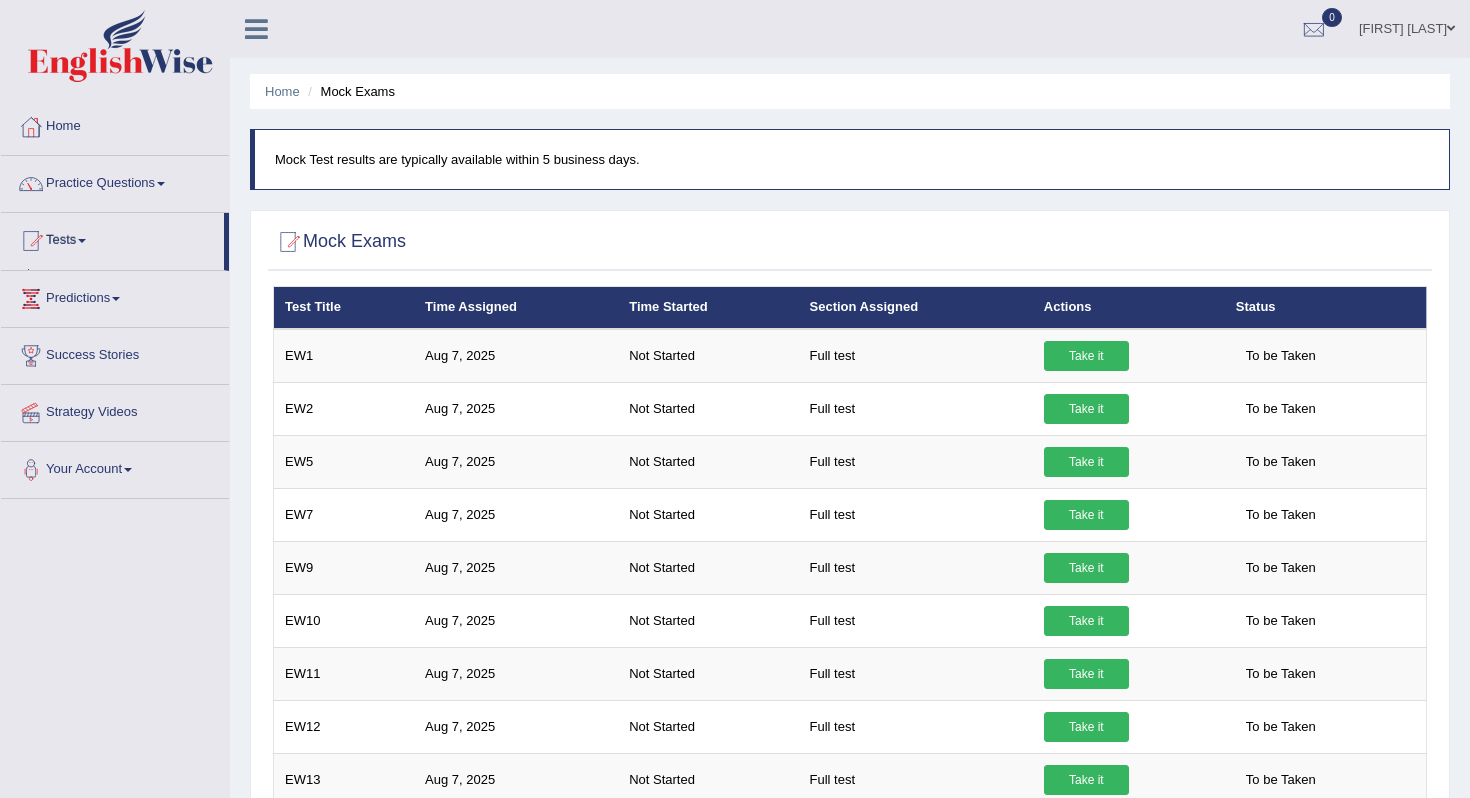 scroll, scrollTop: 0, scrollLeft: 0, axis: both 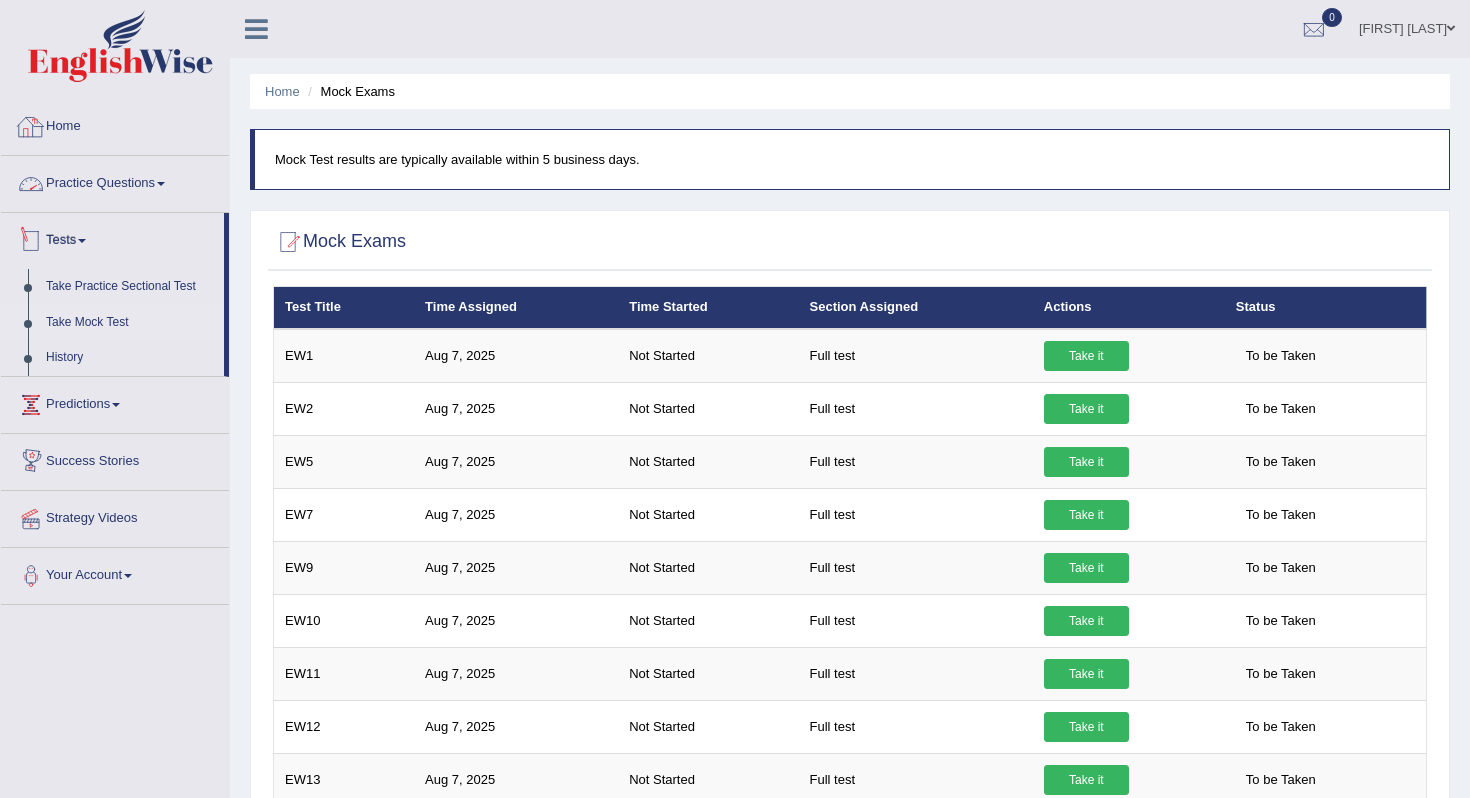 click on "Home" at bounding box center (115, 124) 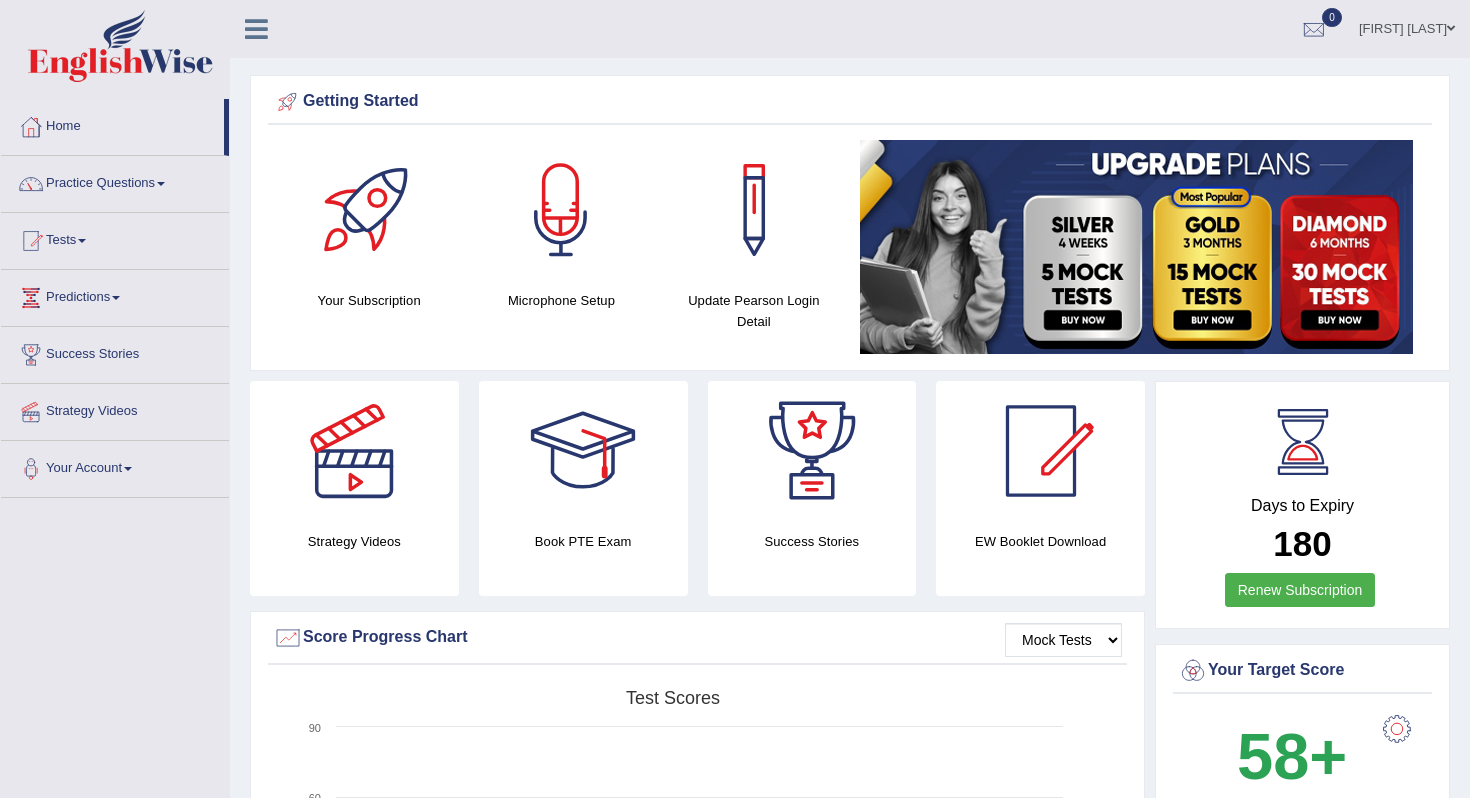 scroll, scrollTop: 0, scrollLeft: 0, axis: both 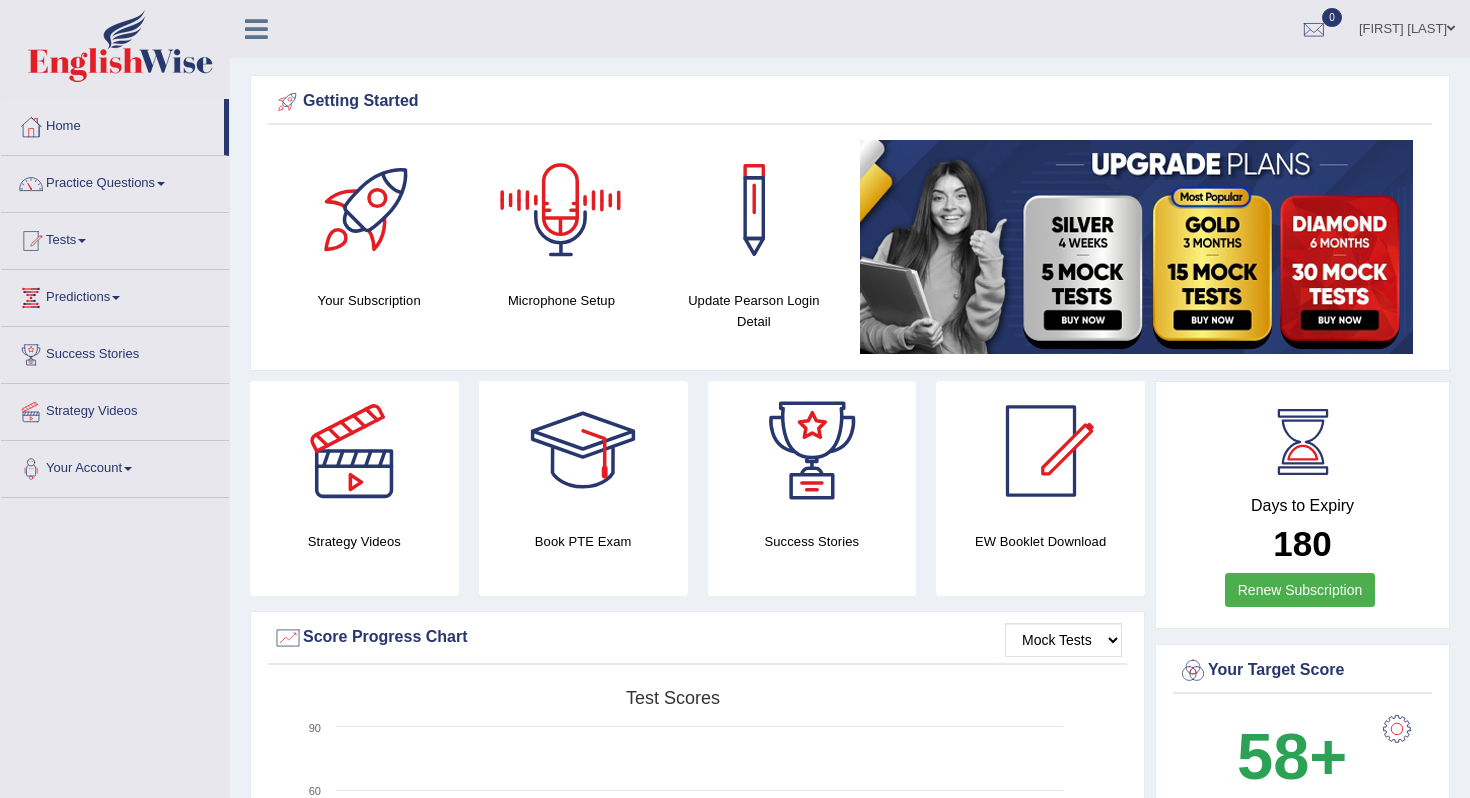 click on "Your Subscription" at bounding box center [369, 300] 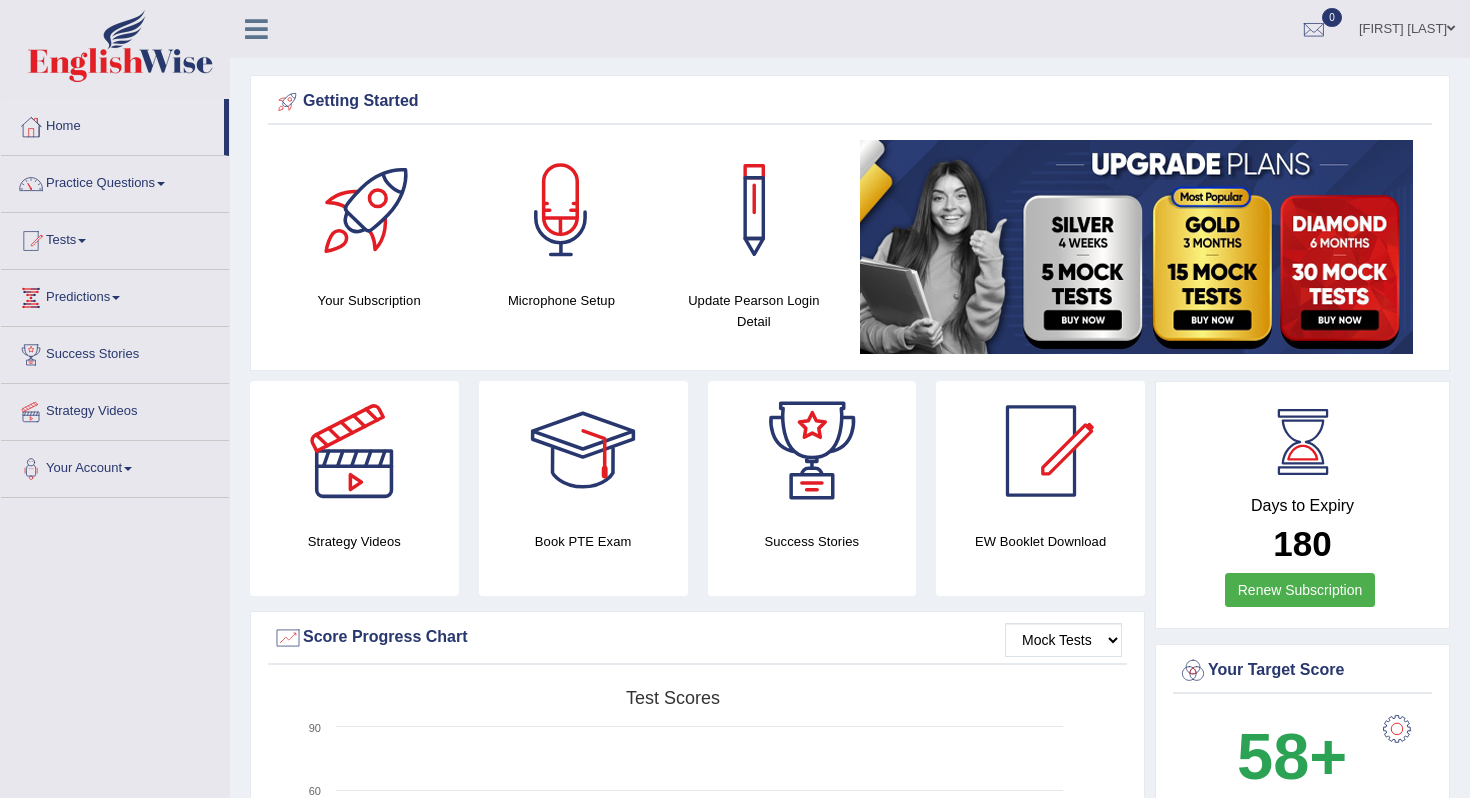 click at bounding box center [369, 210] 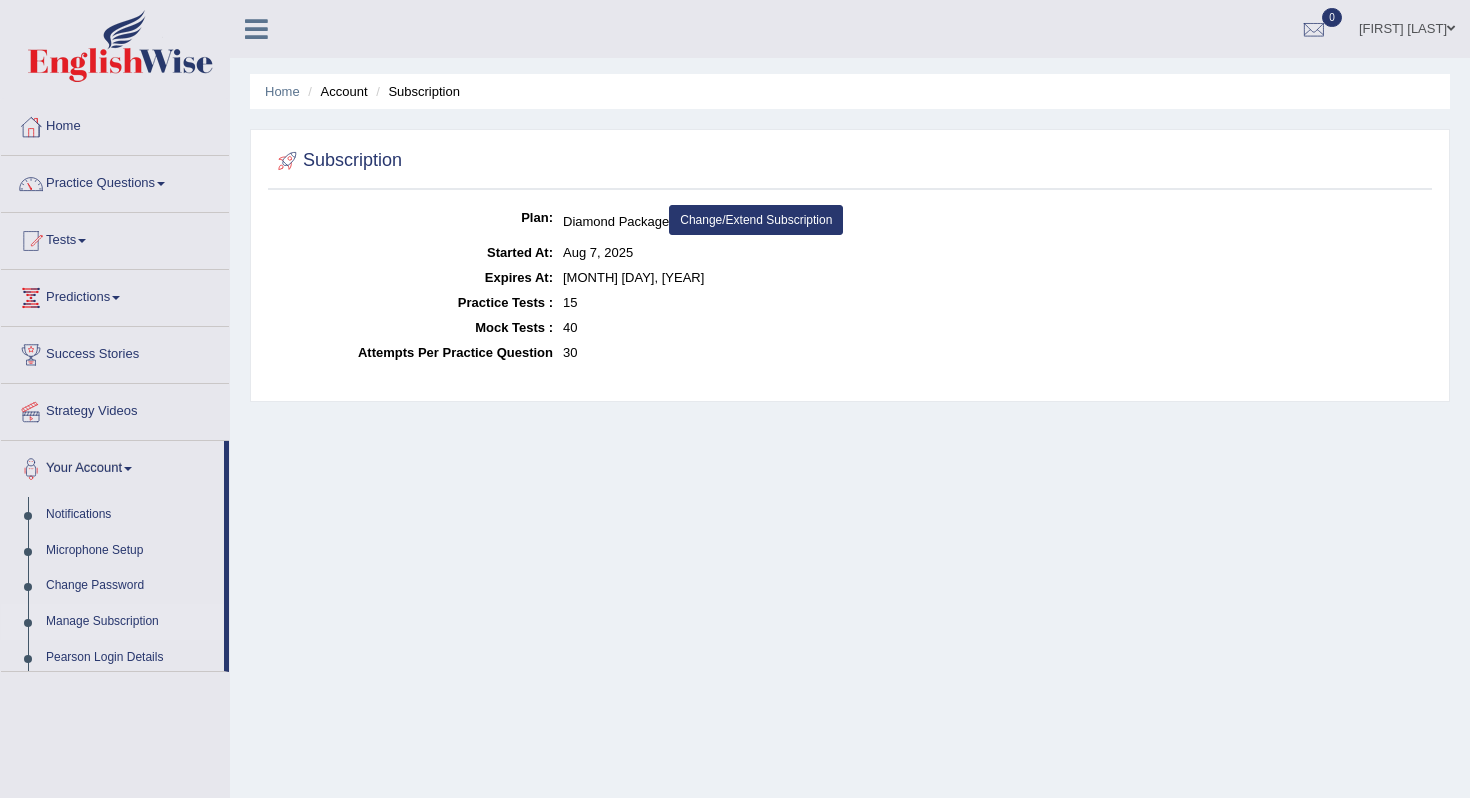 scroll, scrollTop: 0, scrollLeft: 0, axis: both 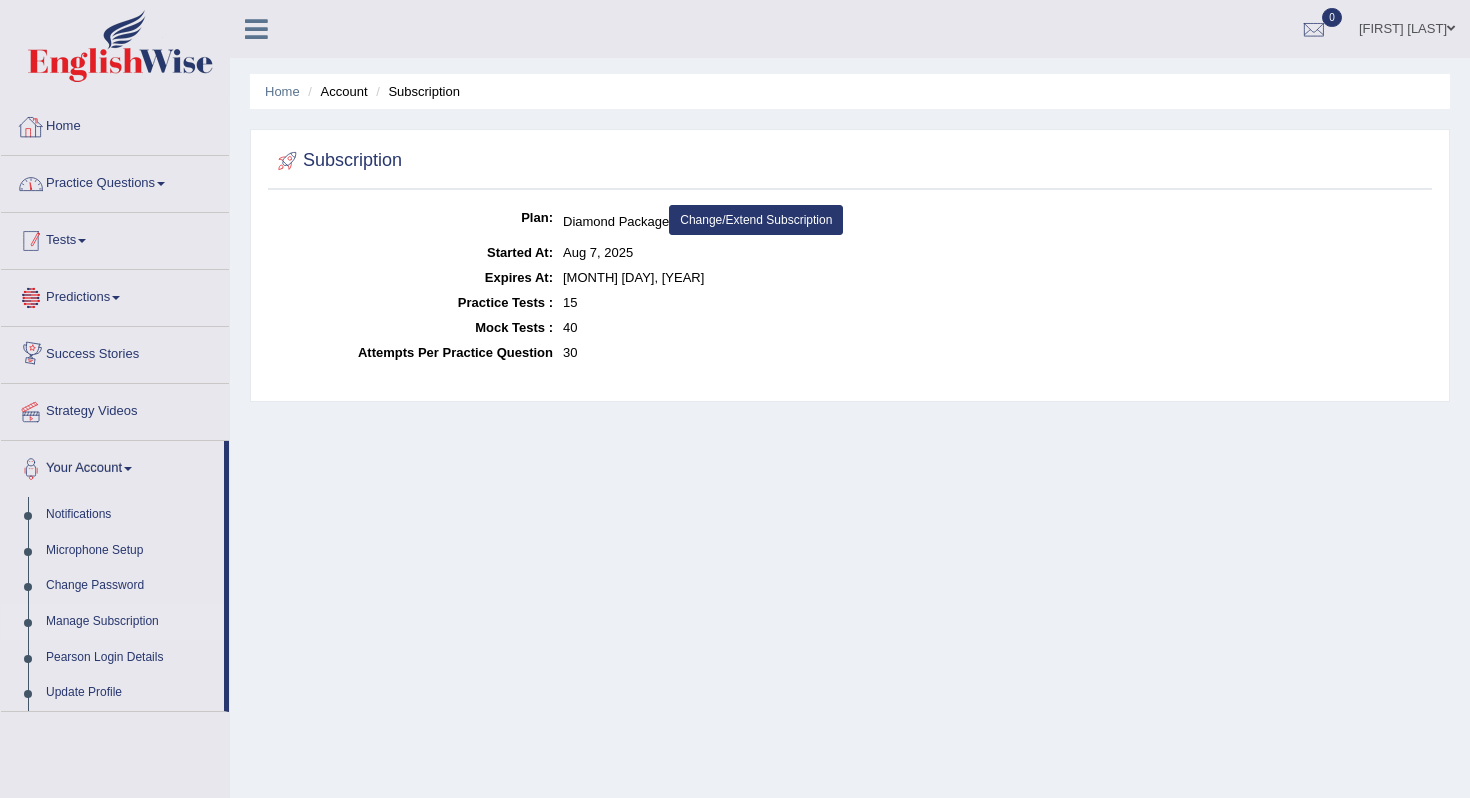 click on "Home" at bounding box center (115, 124) 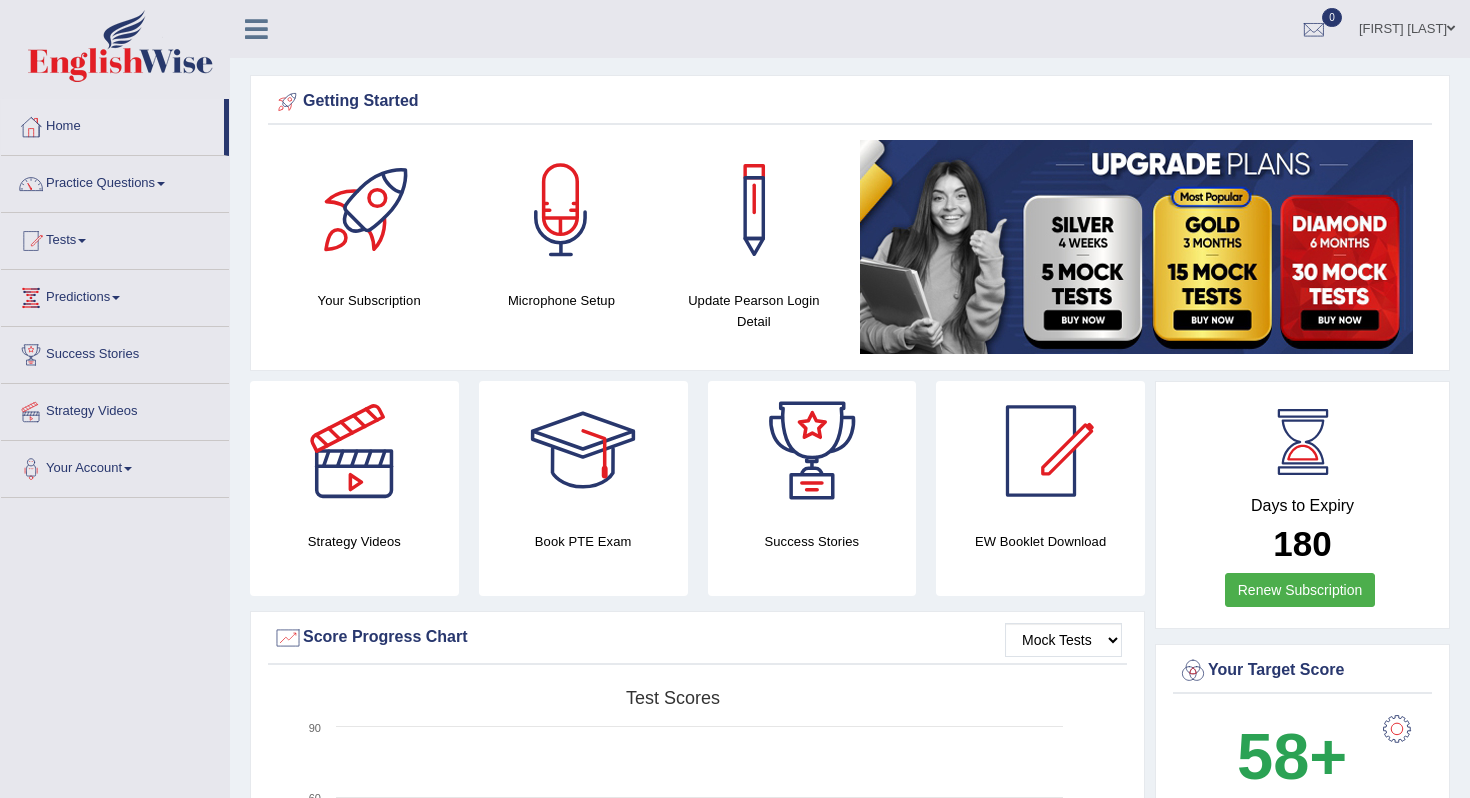 scroll, scrollTop: 0, scrollLeft: 0, axis: both 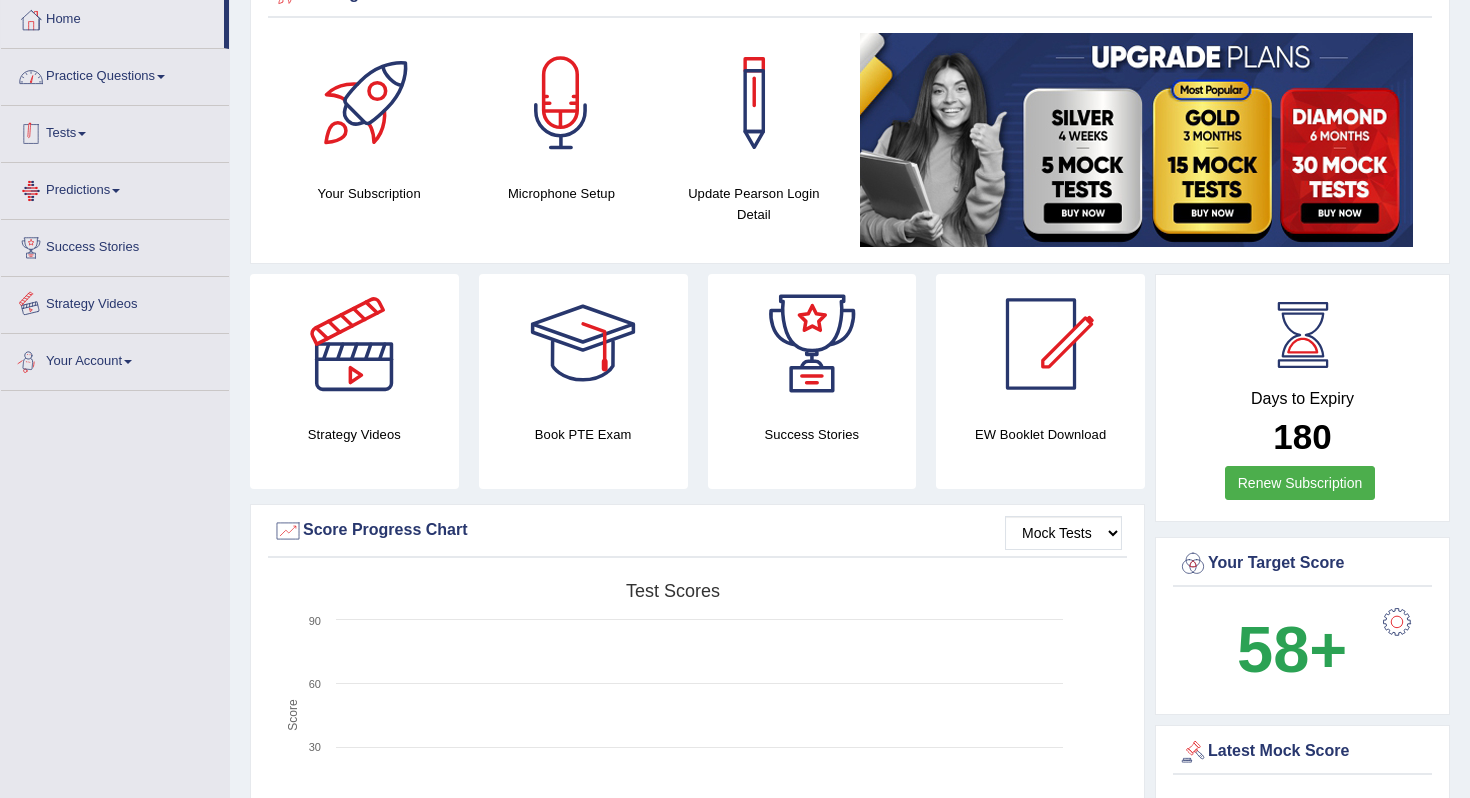 click on "Tests" at bounding box center [115, 131] 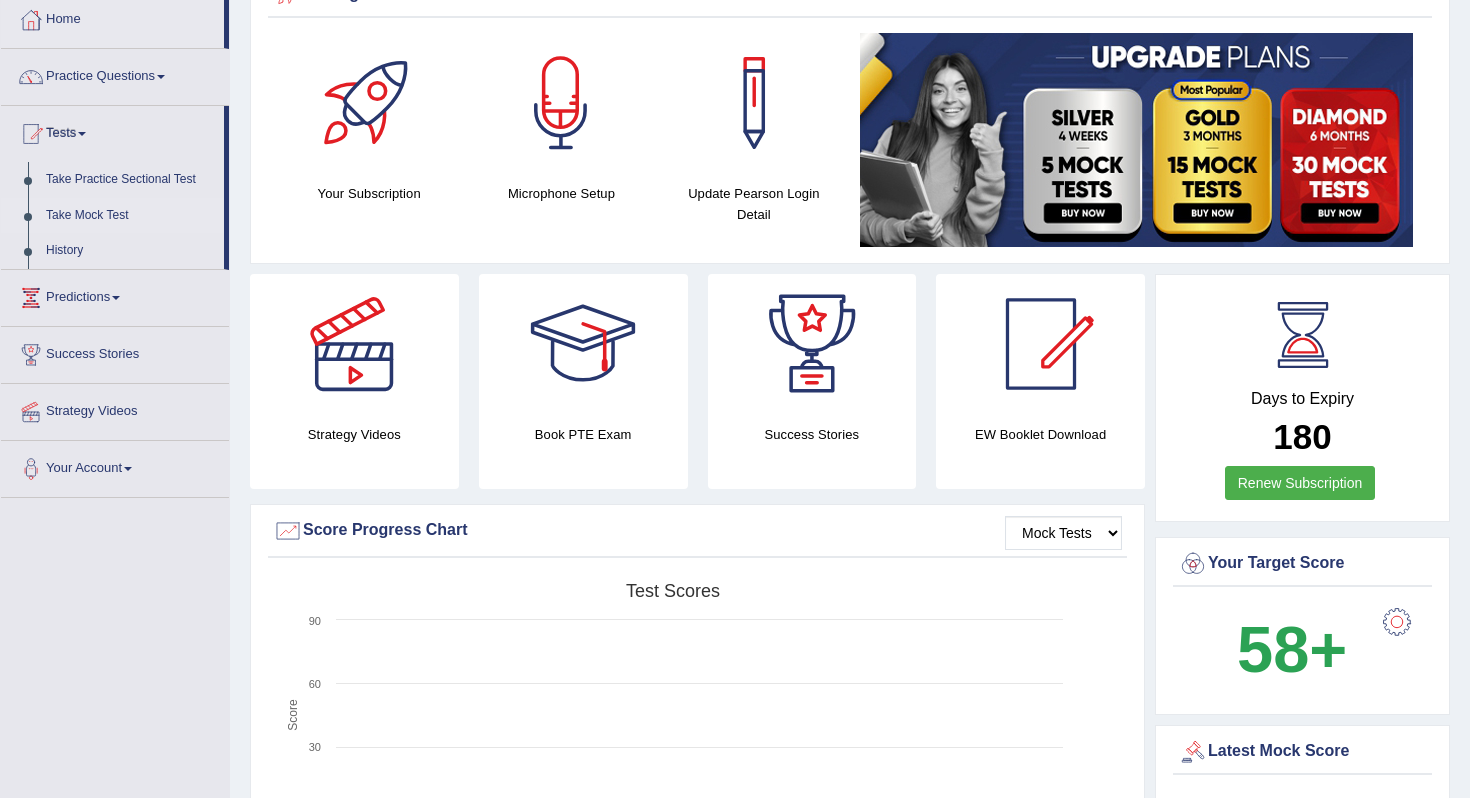 click on "Take Mock Test" at bounding box center (130, 216) 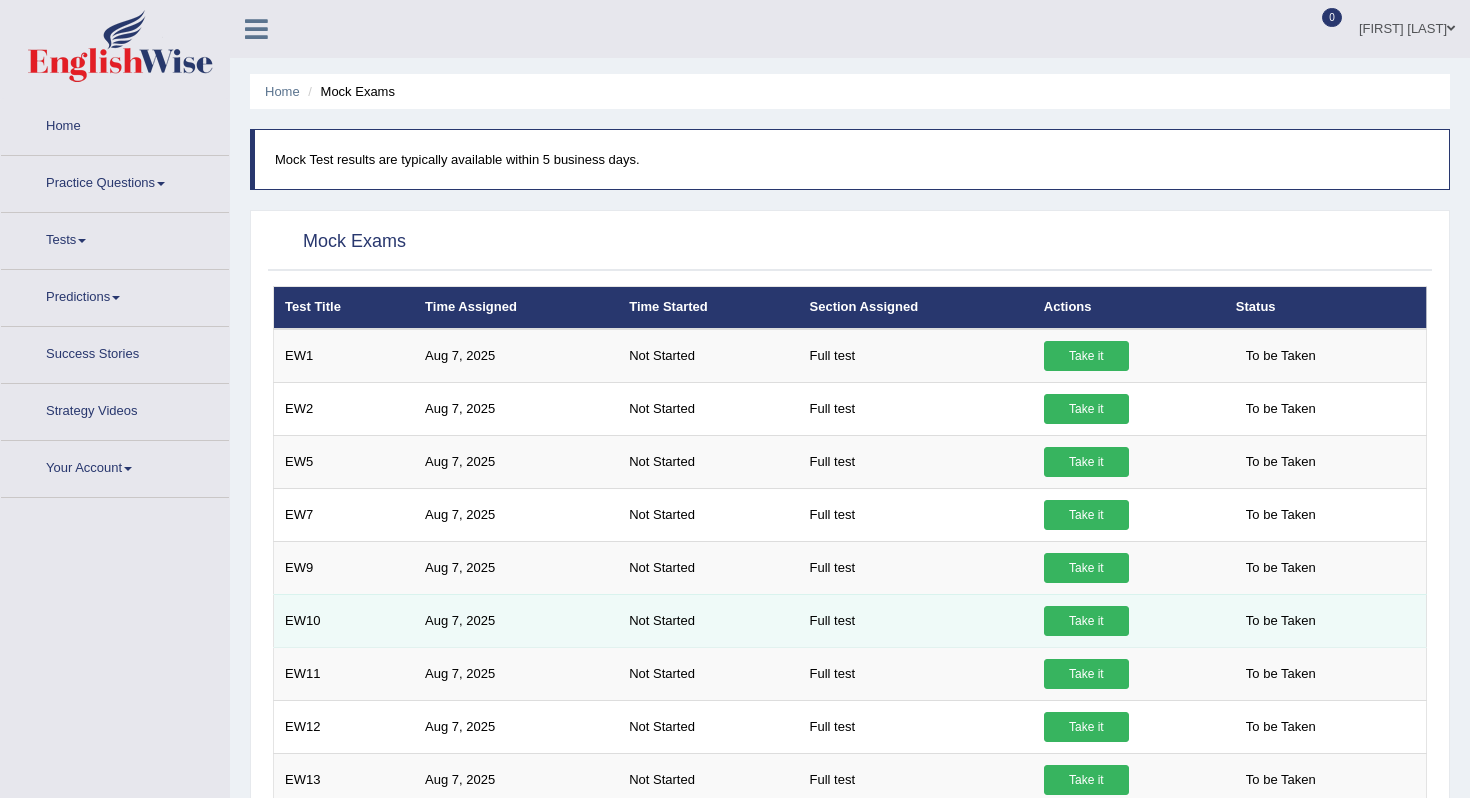 scroll, scrollTop: 0, scrollLeft: 0, axis: both 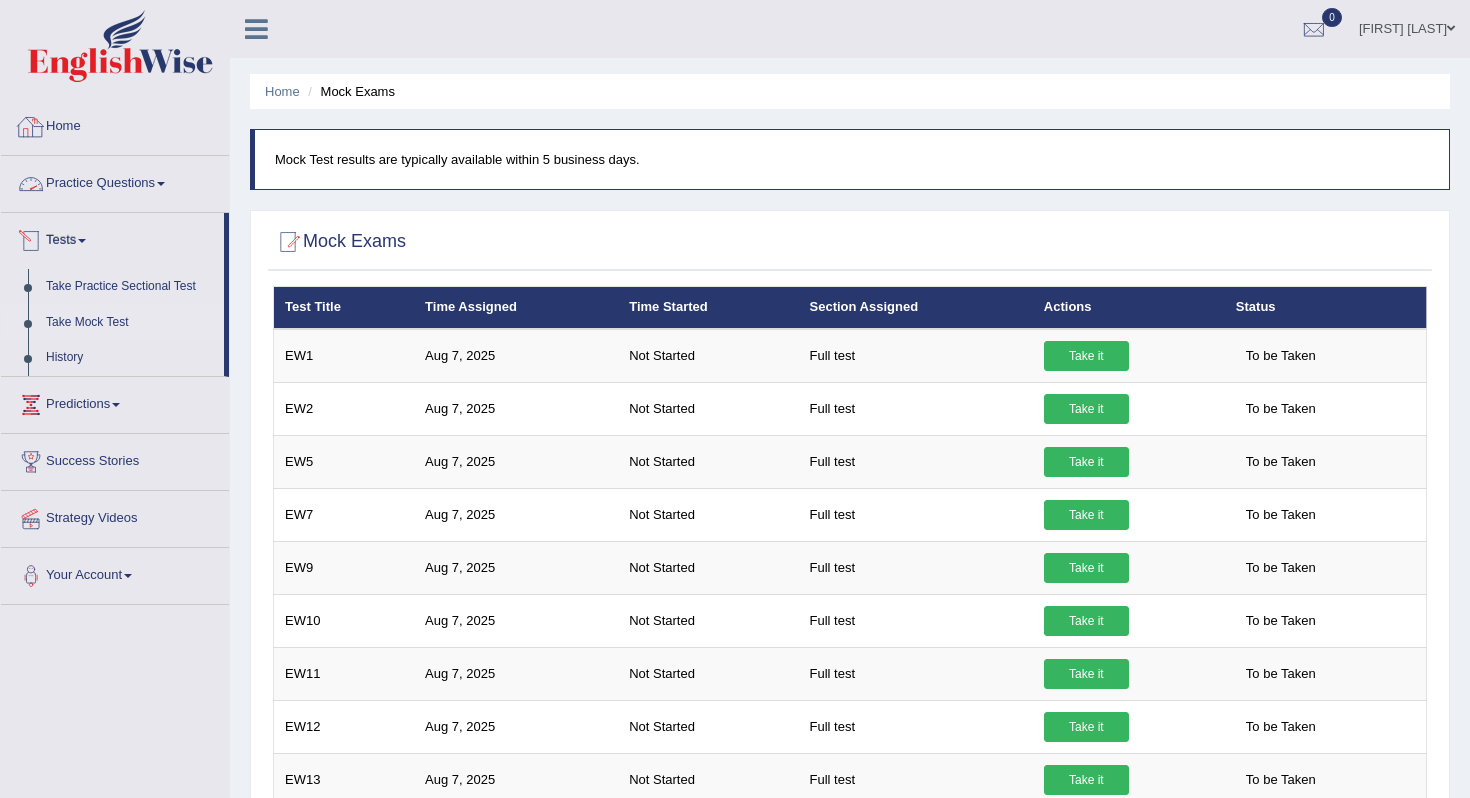 click on "Home" at bounding box center [115, 124] 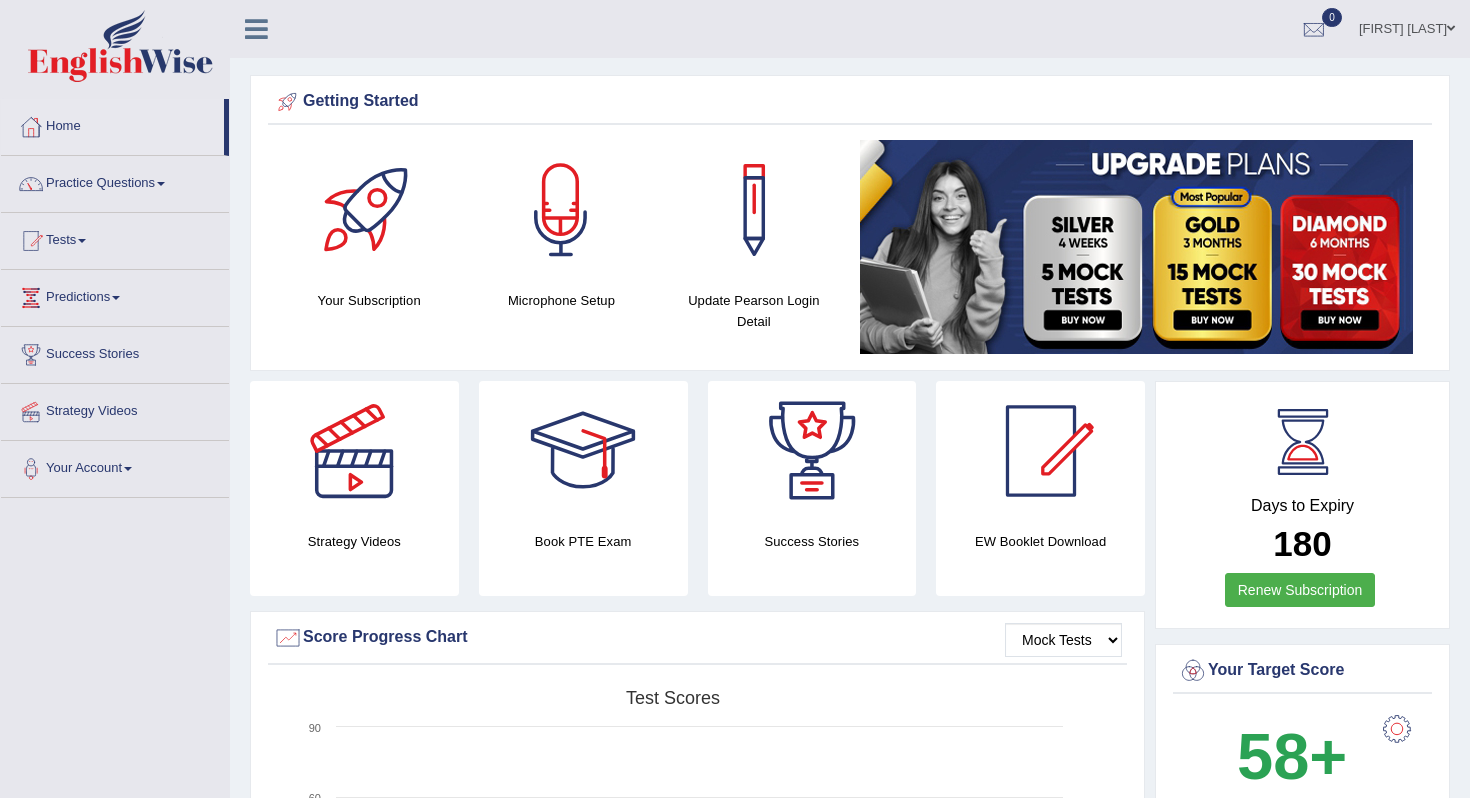 scroll, scrollTop: 0, scrollLeft: 0, axis: both 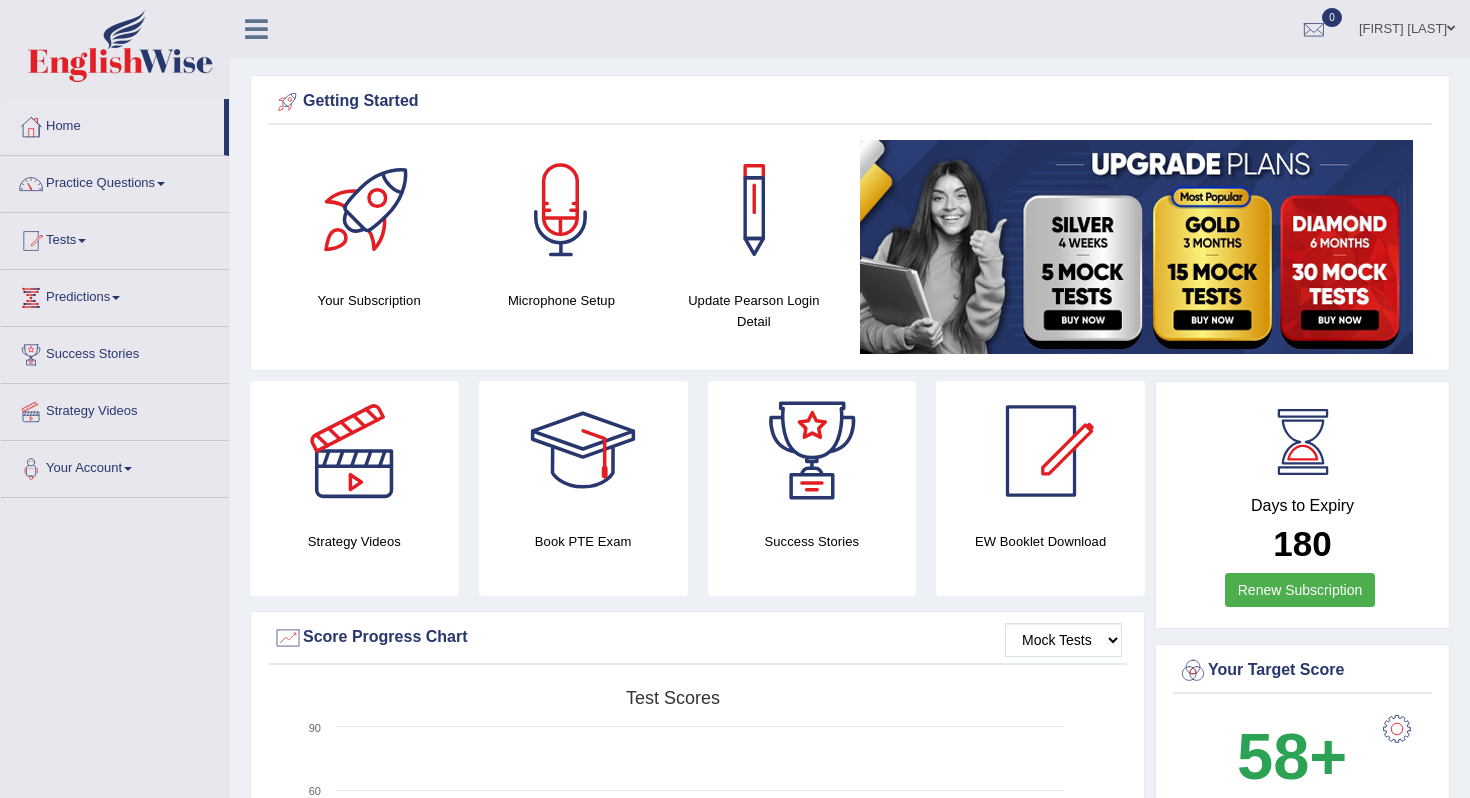 click on "Samay Bhattarai" at bounding box center (1407, 26) 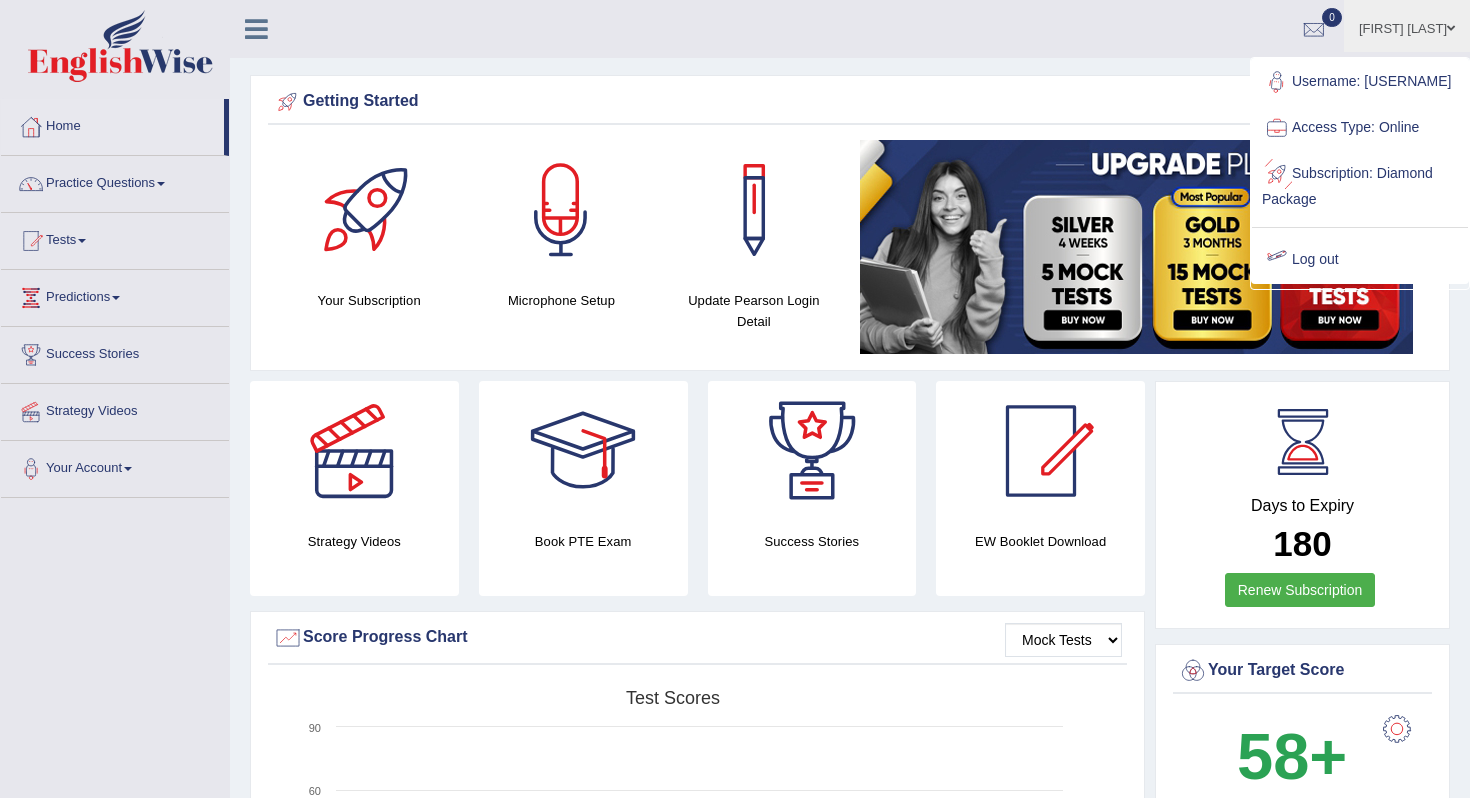 click on "Log out" at bounding box center (1360, 260) 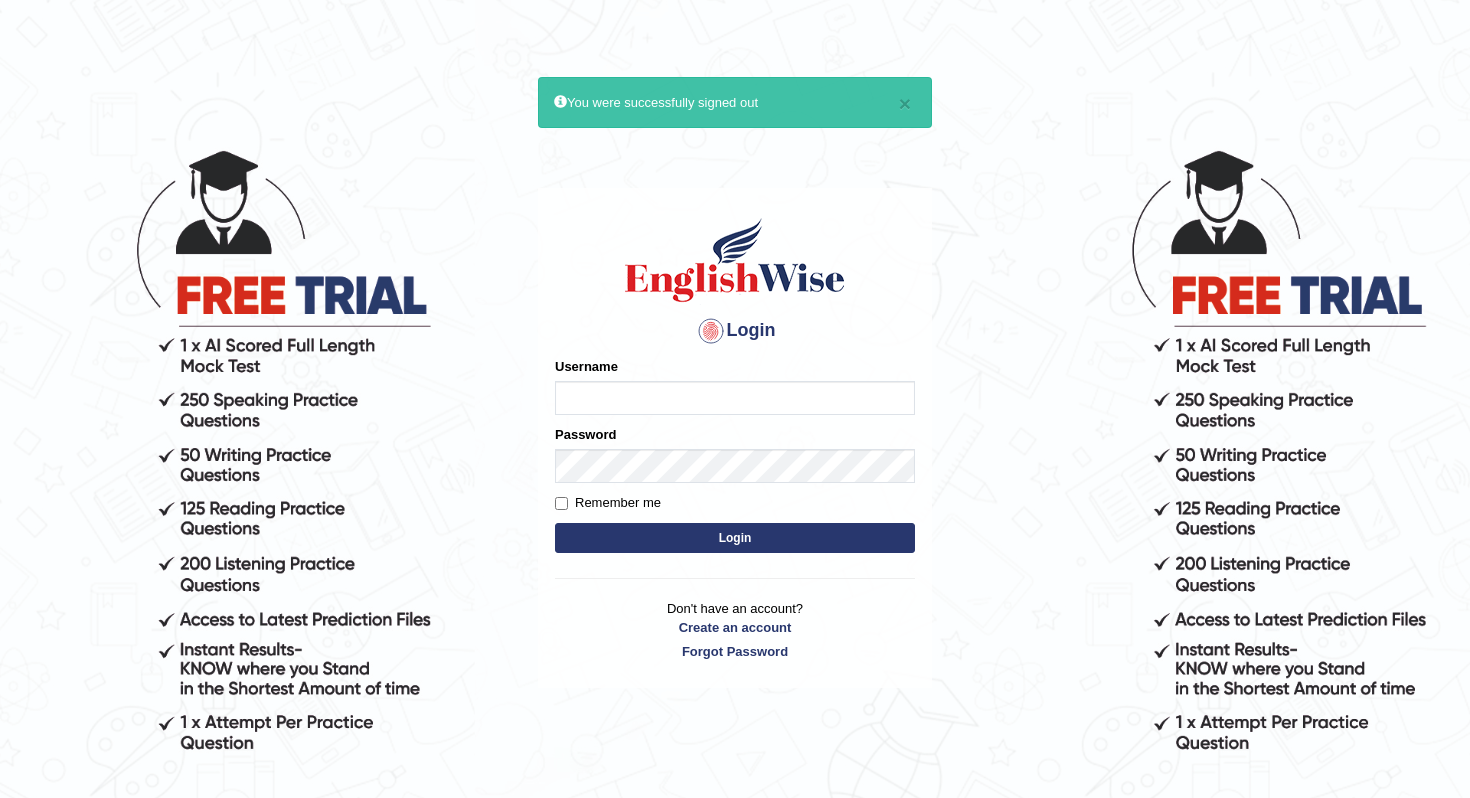 scroll, scrollTop: 0, scrollLeft: 0, axis: both 